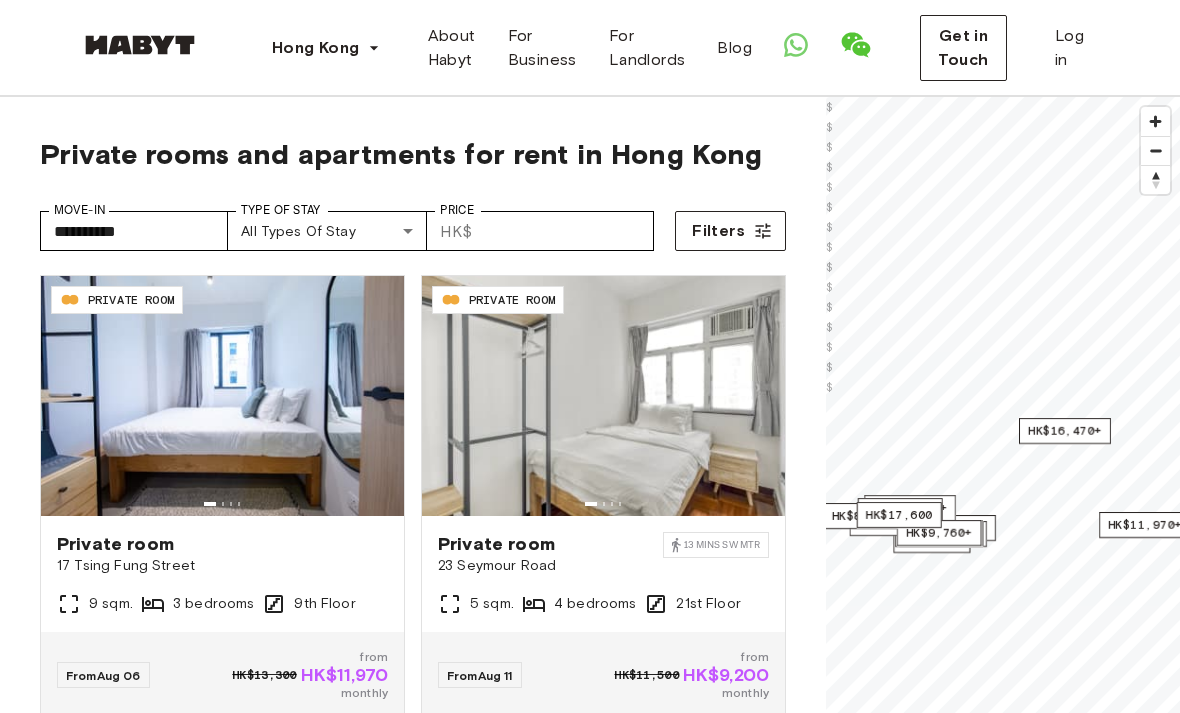 scroll, scrollTop: 0, scrollLeft: 0, axis: both 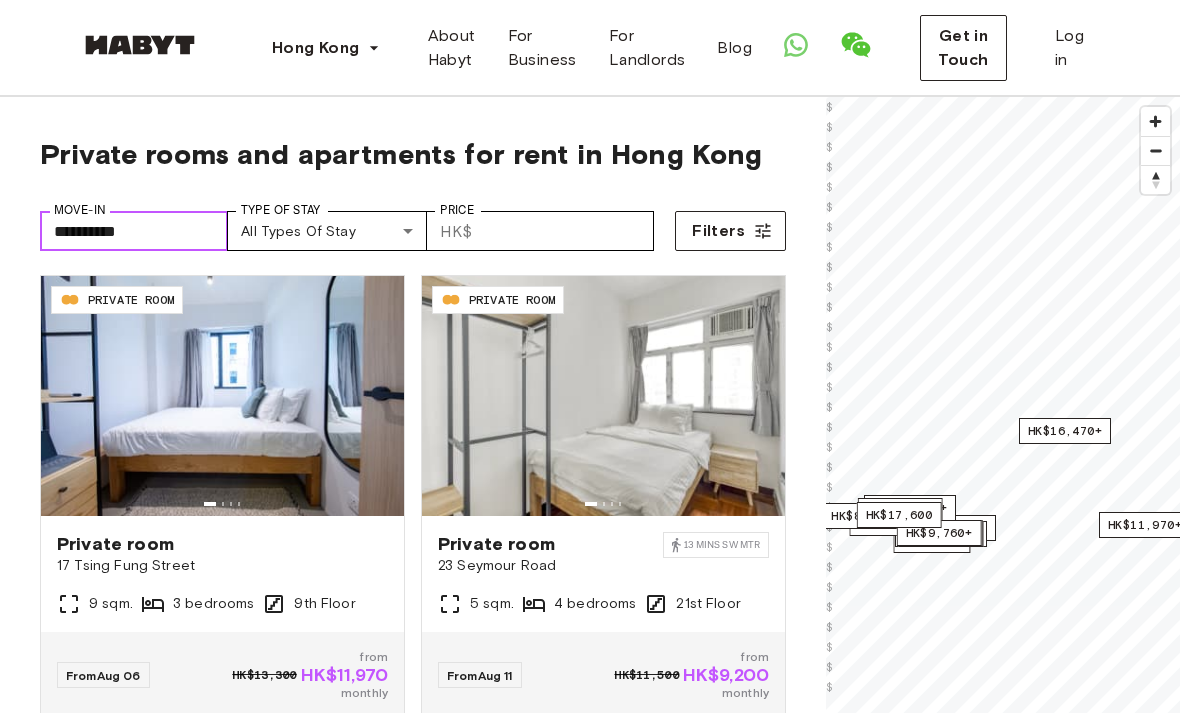 click on "**********" at bounding box center [134, 231] 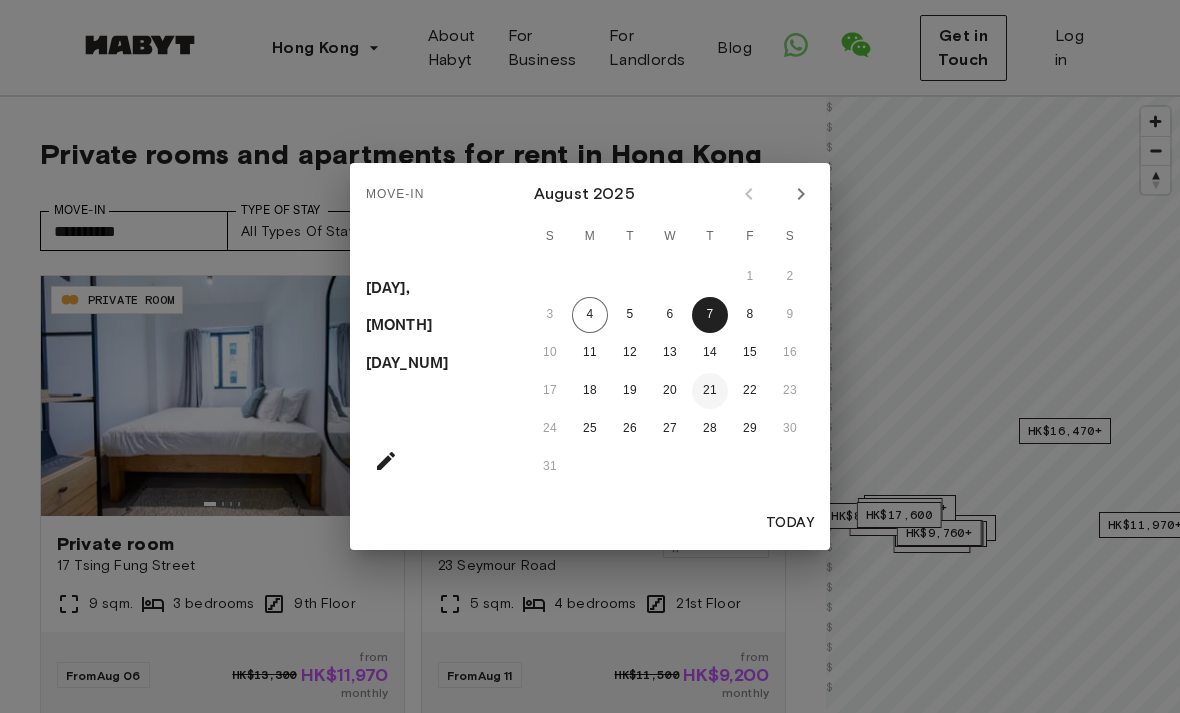 click on "21" at bounding box center [710, 391] 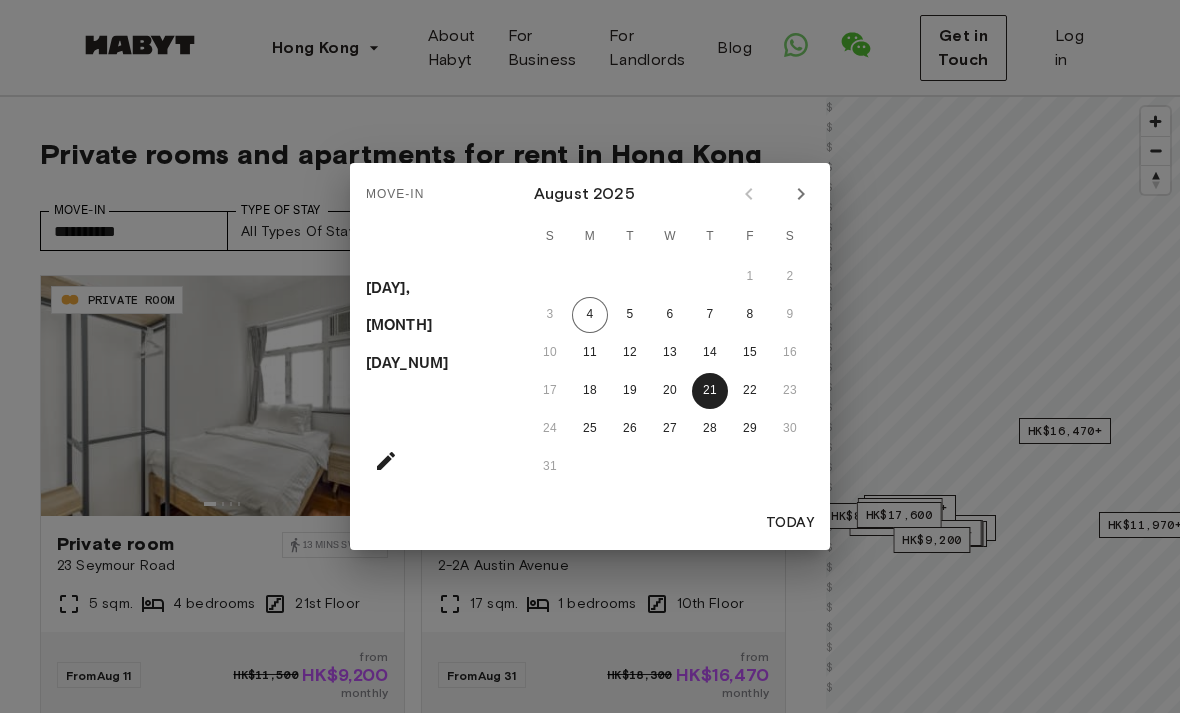 click on "Today" at bounding box center (790, 523) 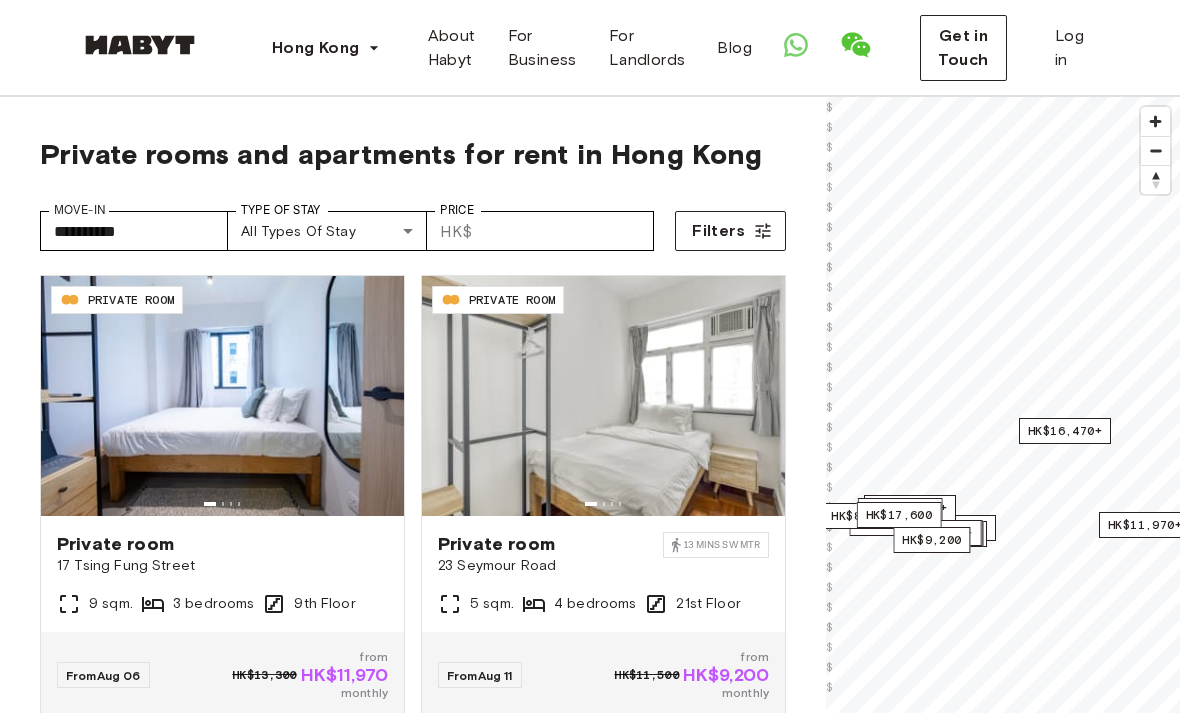 click on "**********" at bounding box center [590, 2400] 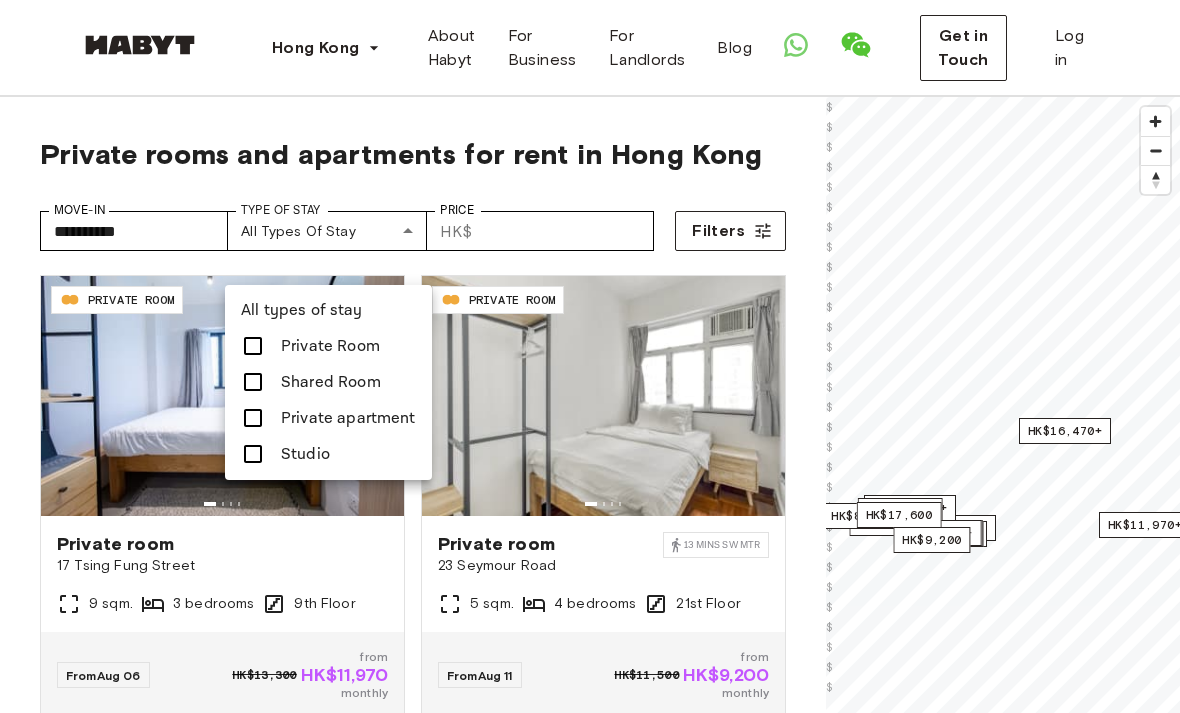 click on "Private Room" at bounding box center (330, 346) 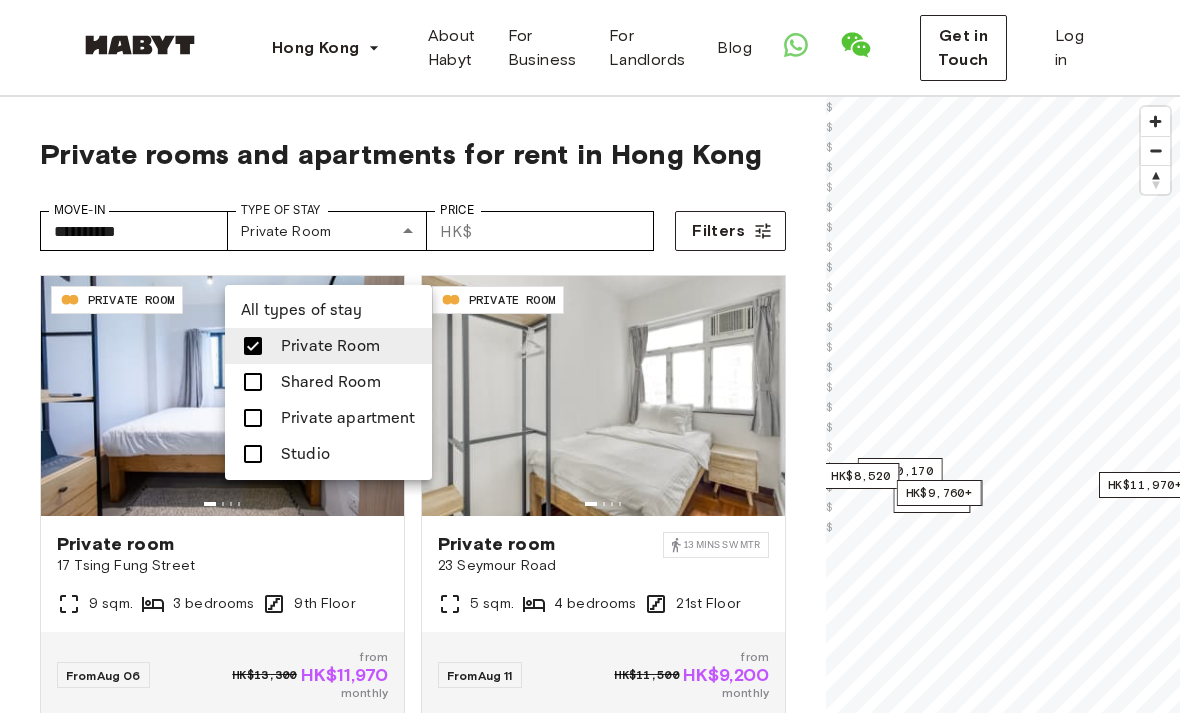 click at bounding box center [590, 356] 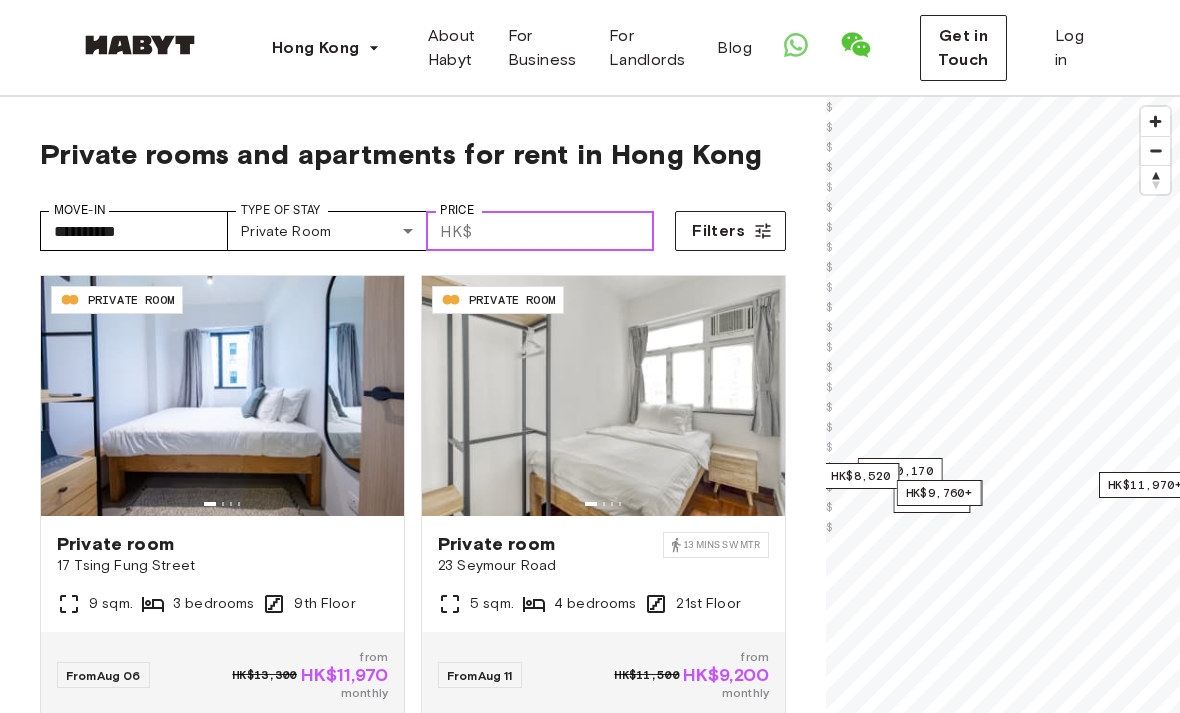 click on "Price" at bounding box center (567, 231) 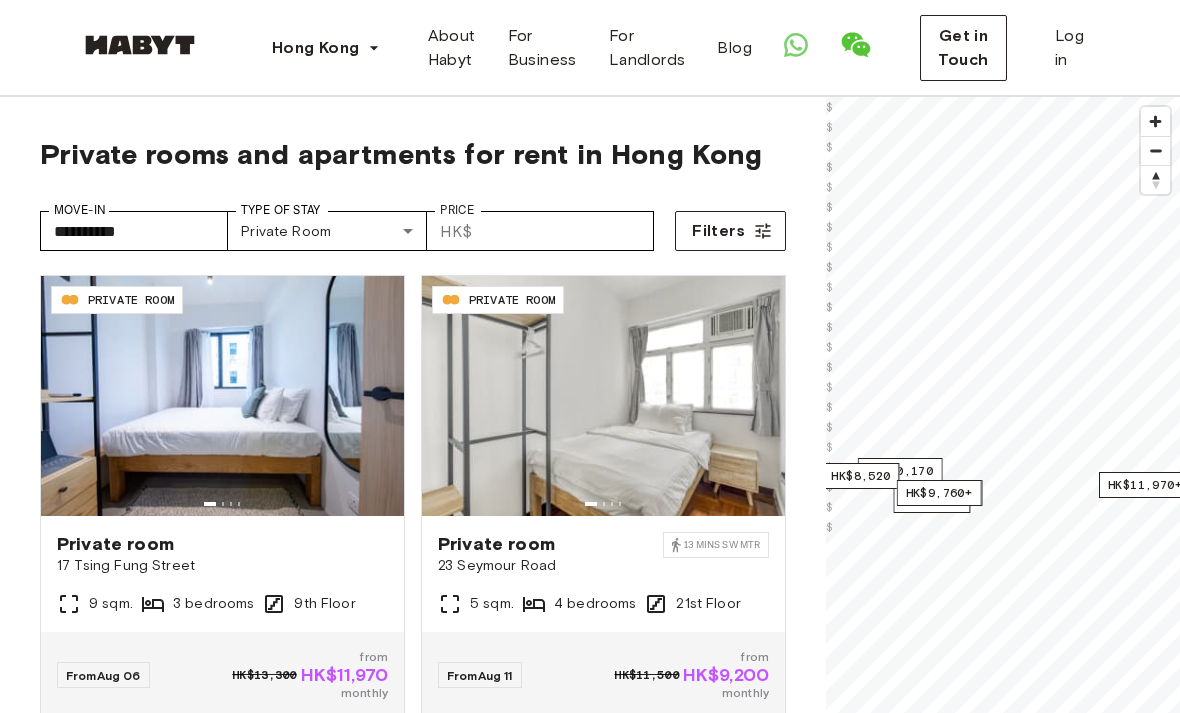 click on "Private rooms and apartments for rent in Hong Kong" at bounding box center (413, 154) 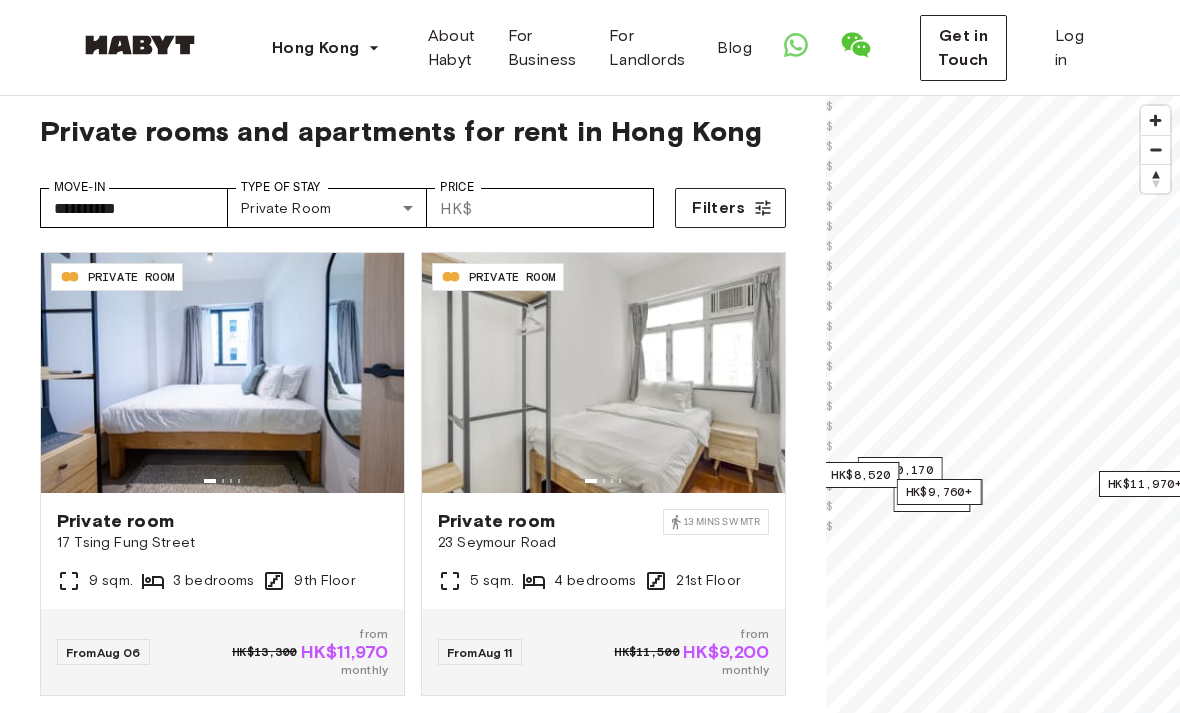 scroll, scrollTop: 20, scrollLeft: 0, axis: vertical 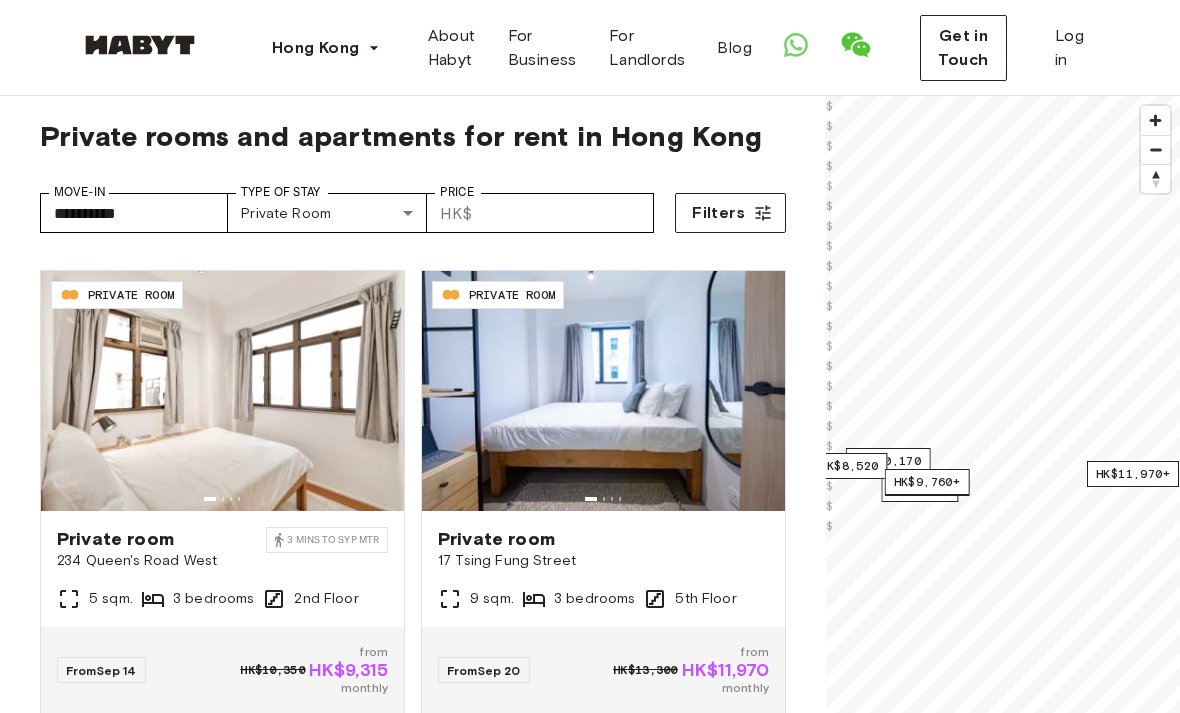 click on "234 Queen's Road West" at bounding box center (161, 561) 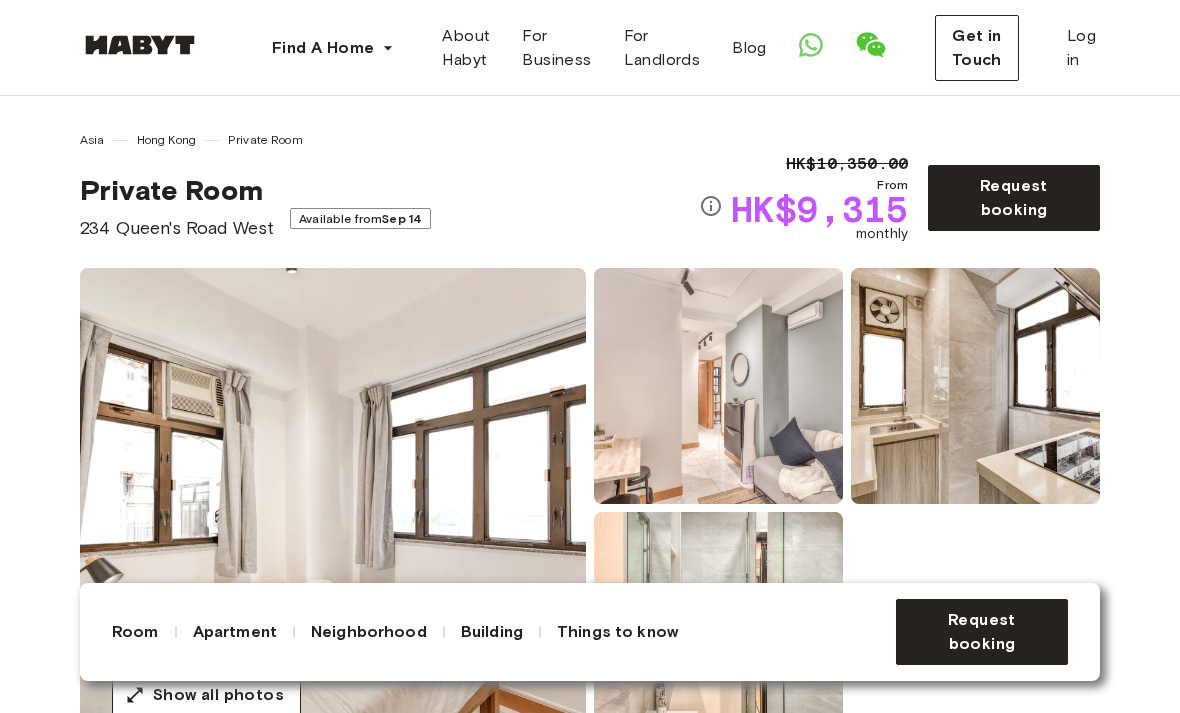 scroll, scrollTop: 0, scrollLeft: 0, axis: both 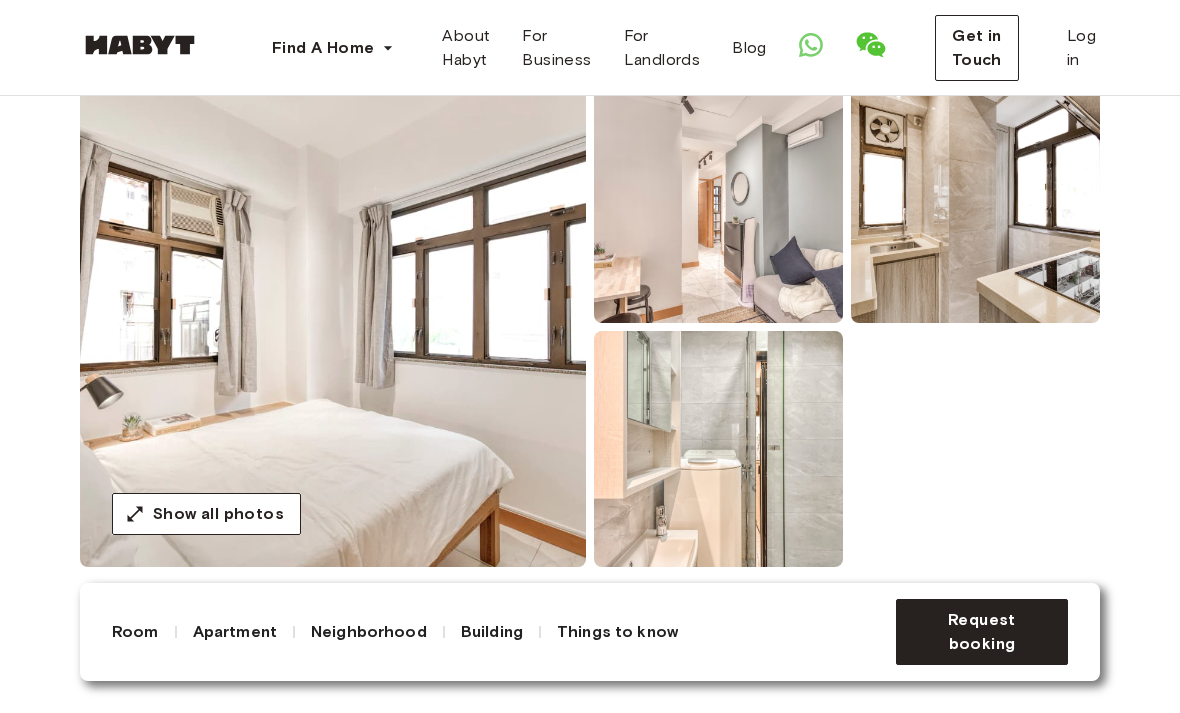 click at bounding box center [718, 205] 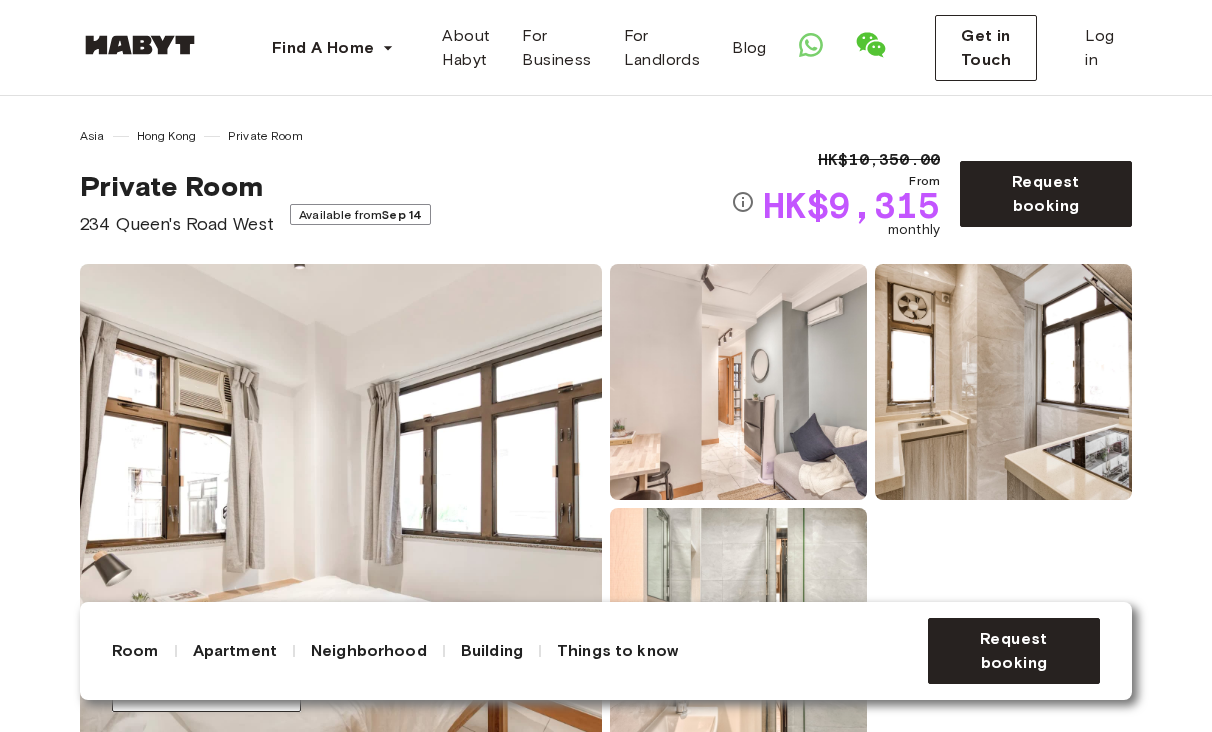 scroll, scrollTop: 4, scrollLeft: 0, axis: vertical 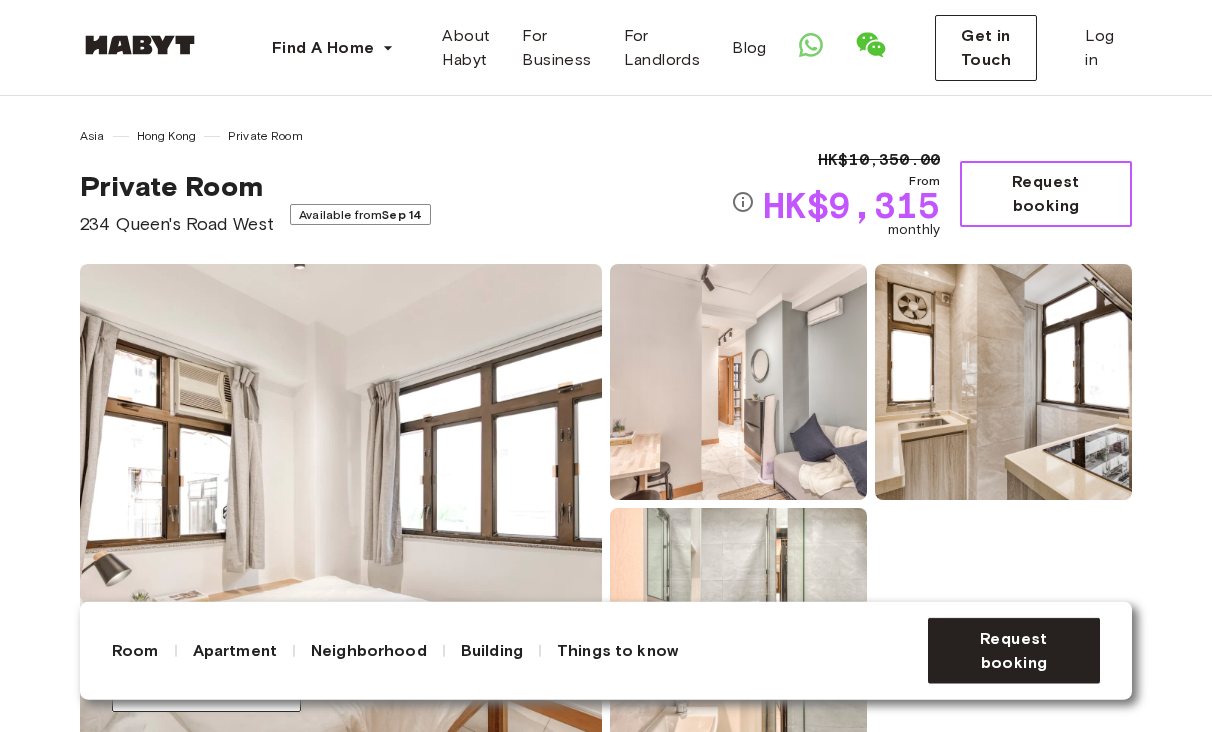 click on "Request booking" at bounding box center [1046, 194] 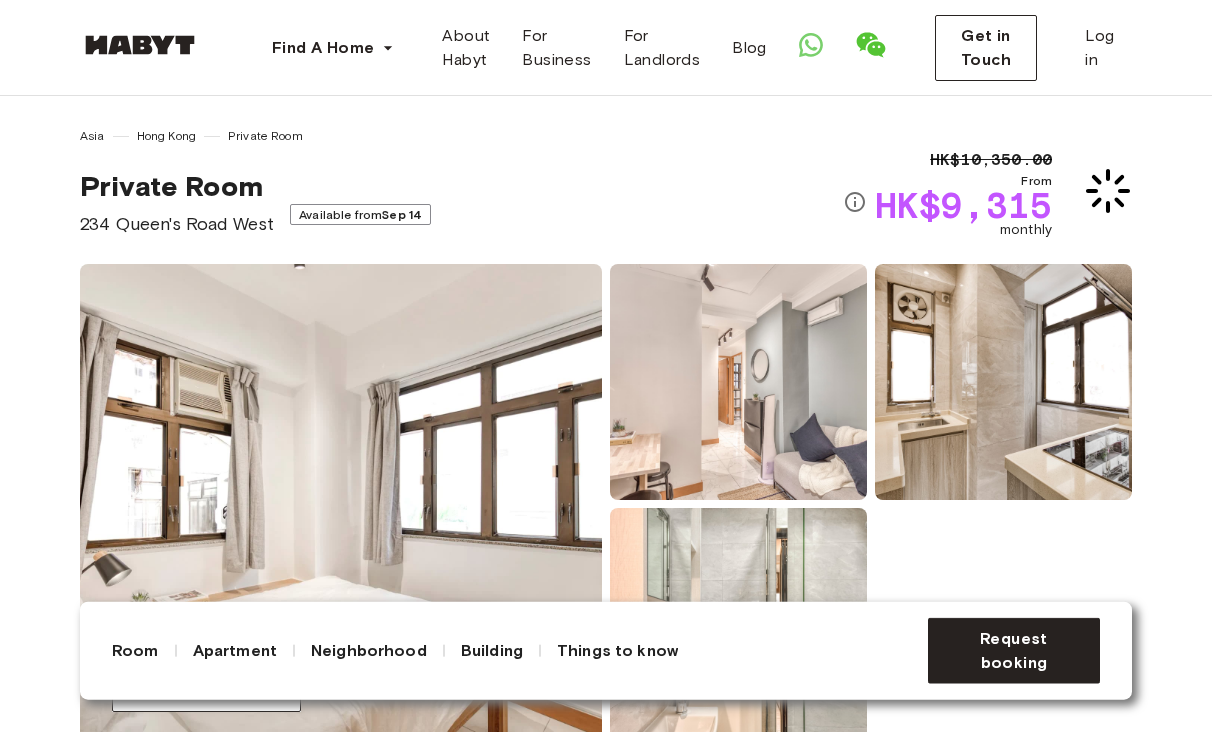 scroll, scrollTop: 0, scrollLeft: 0, axis: both 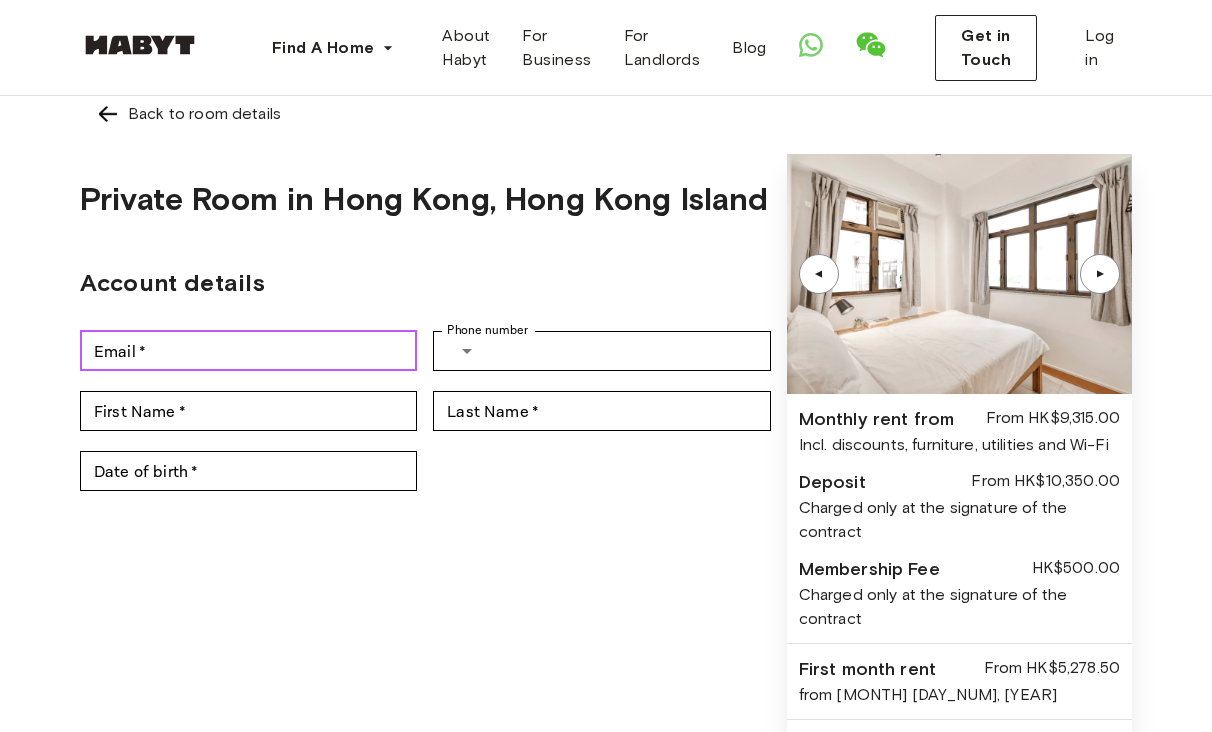 click on "Email   *" at bounding box center (248, 351) 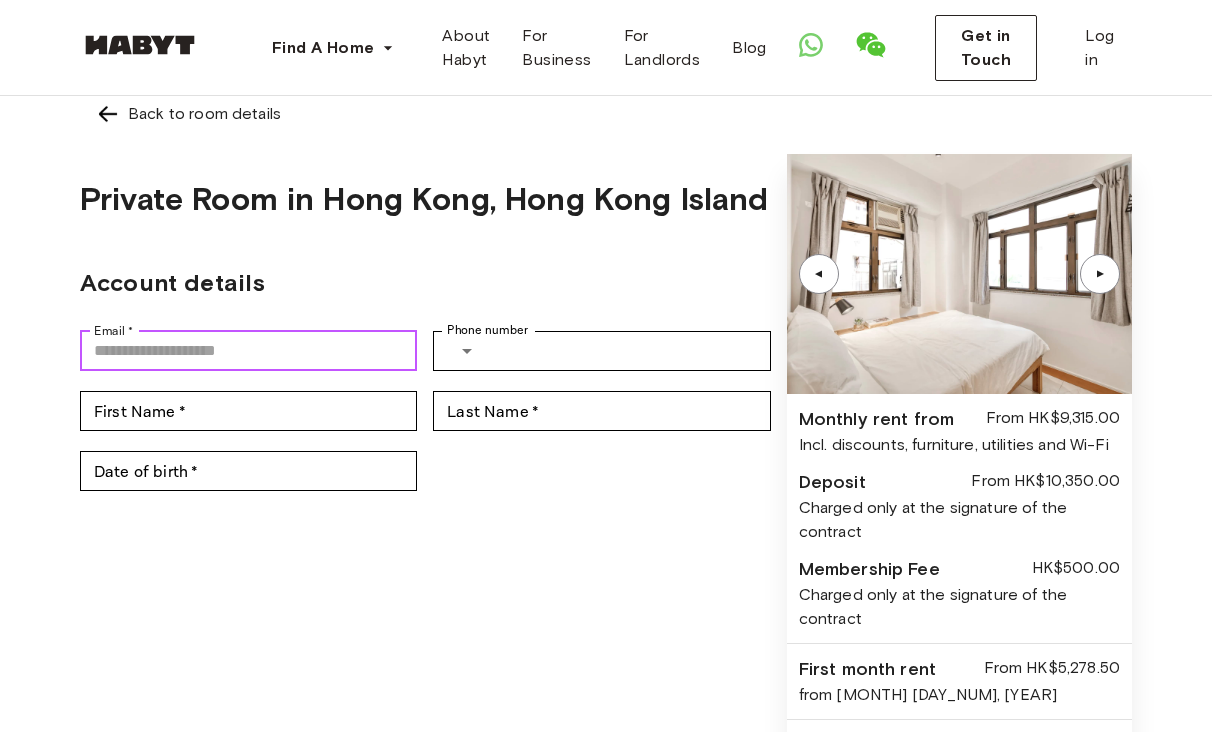 scroll, scrollTop: 10, scrollLeft: 0, axis: vertical 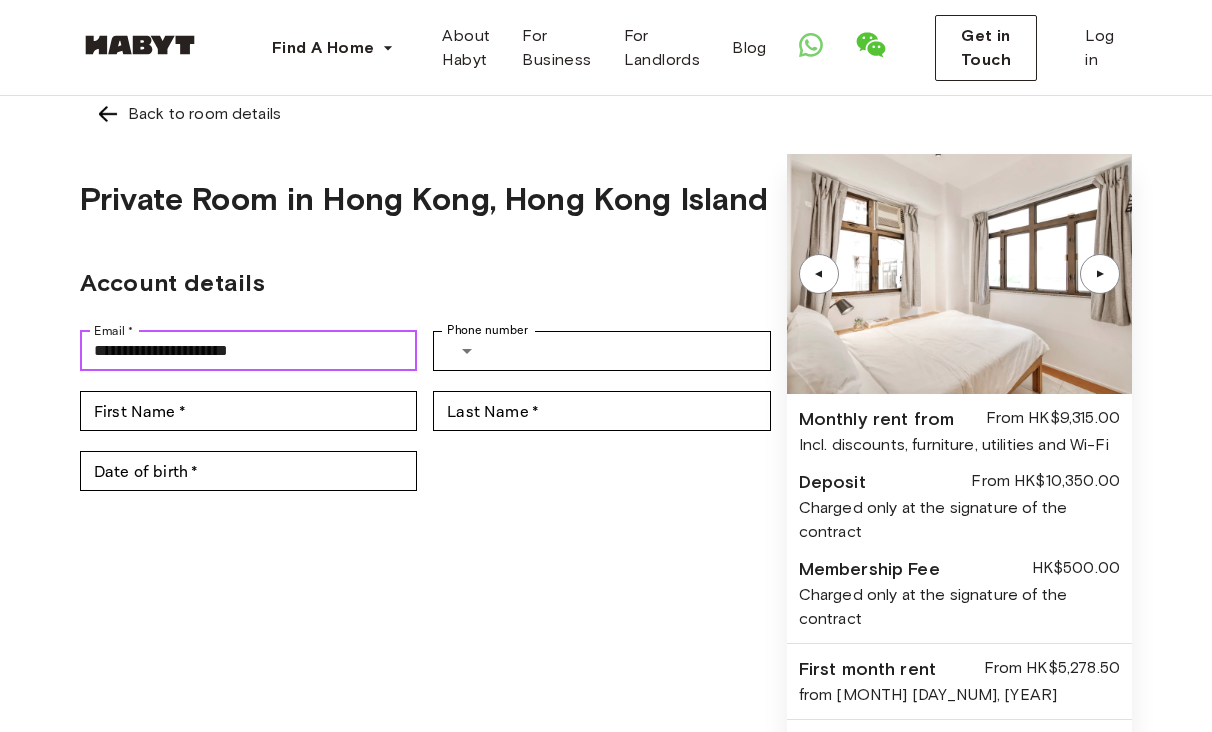 type on "**********" 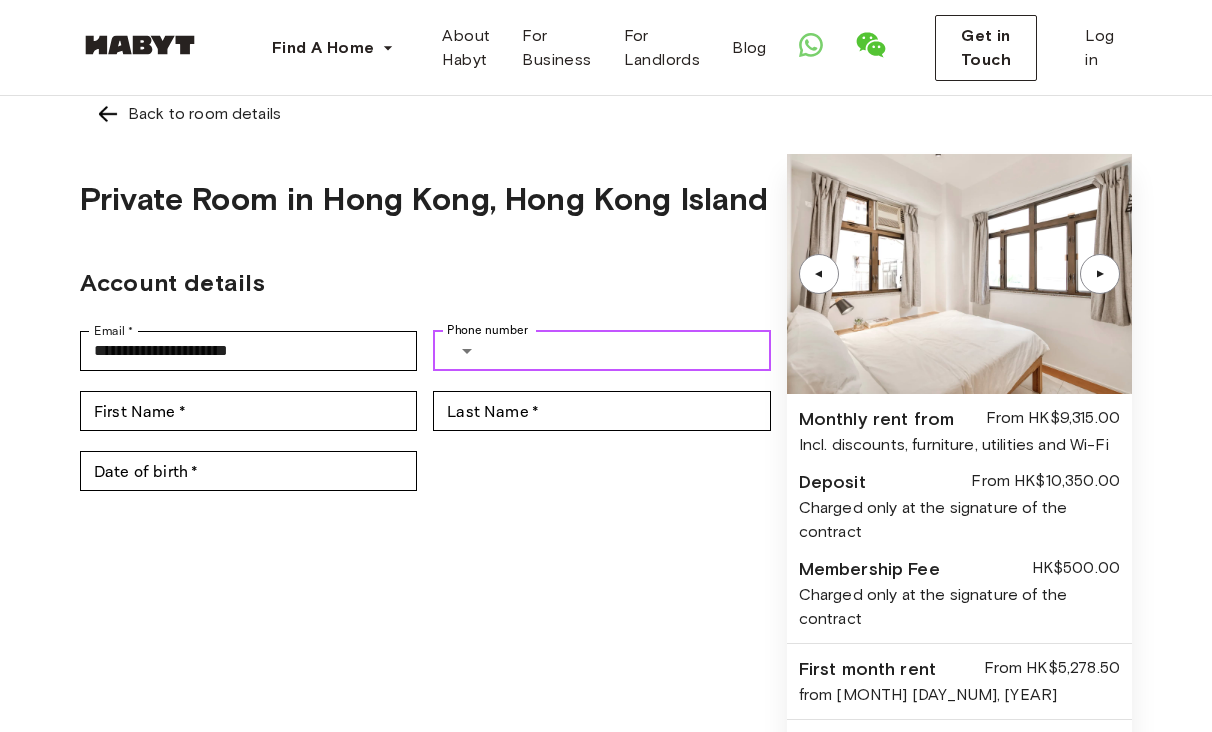 click on "Phone number" at bounding box center (632, 351) 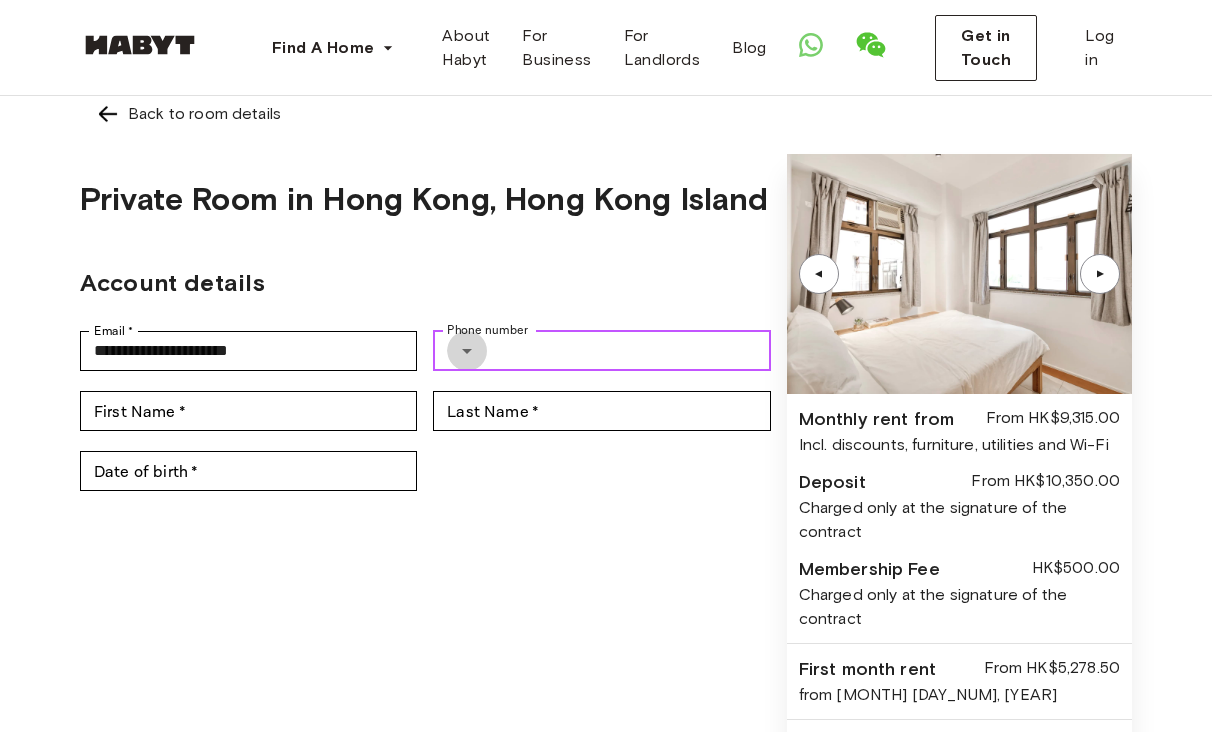 click 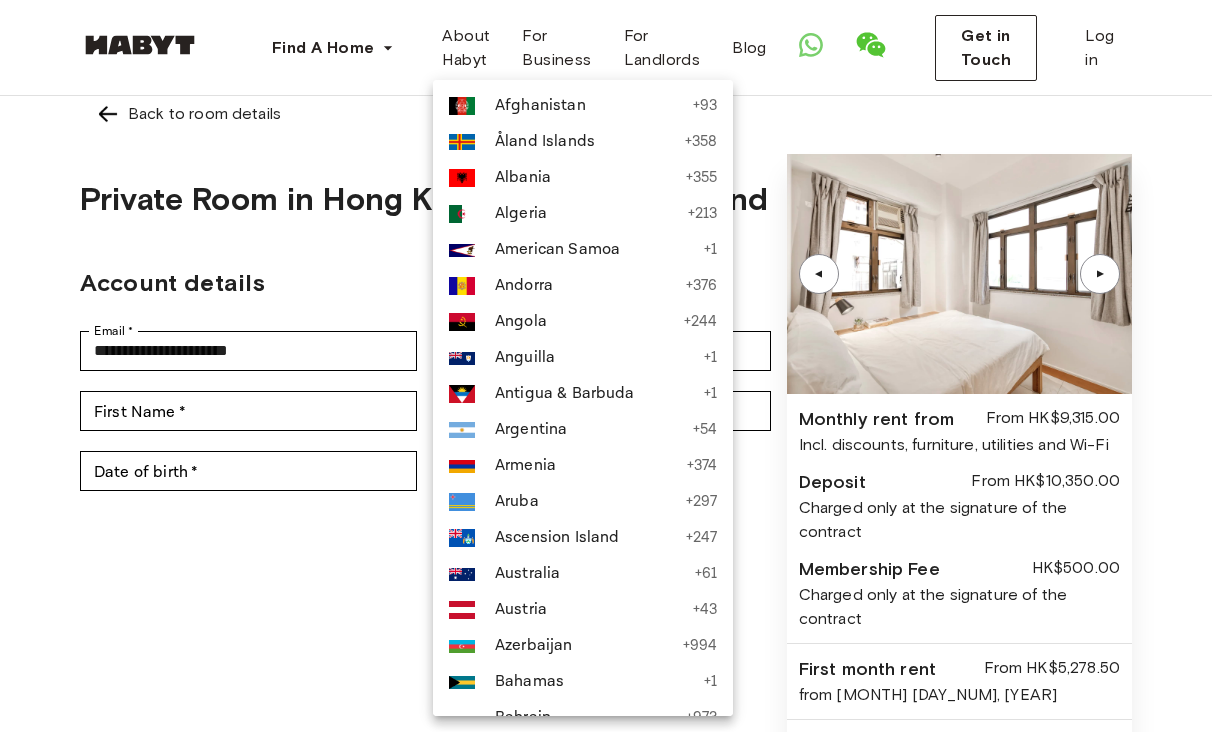 scroll, scrollTop: 10, scrollLeft: 0, axis: vertical 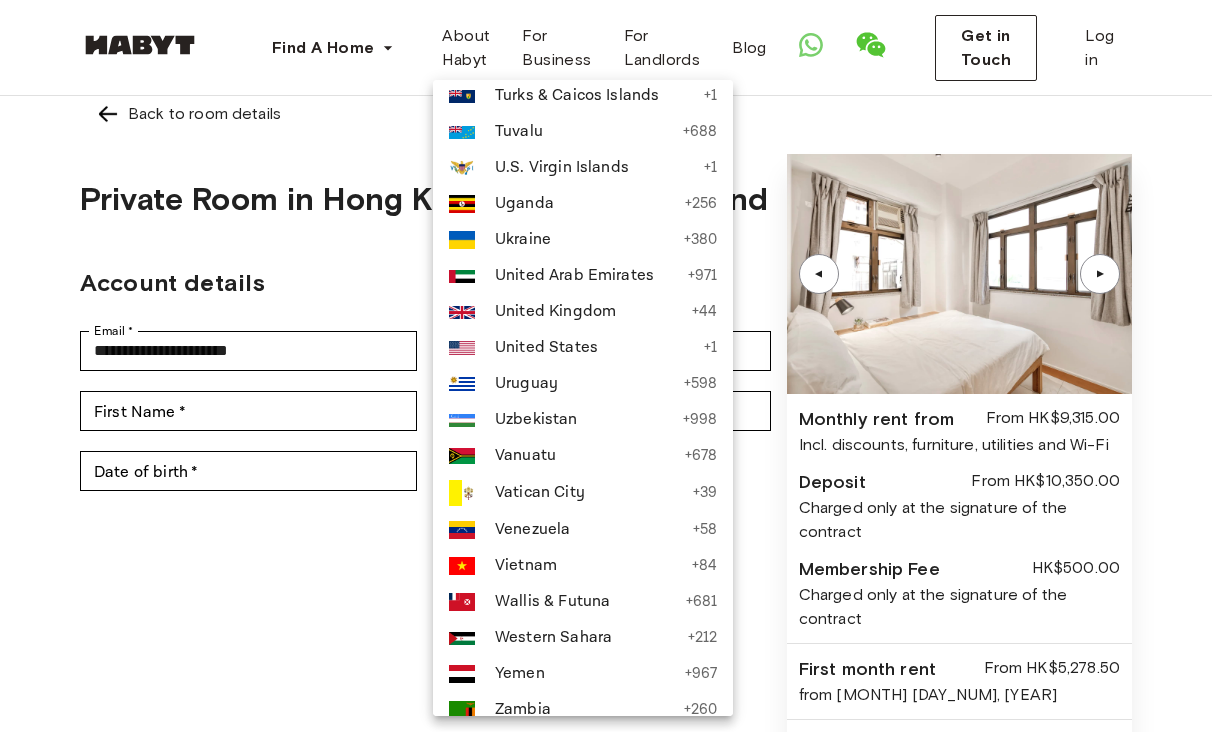 click on "[COUNTRY] + [PHONE_PREFIX]" at bounding box center (583, 348) 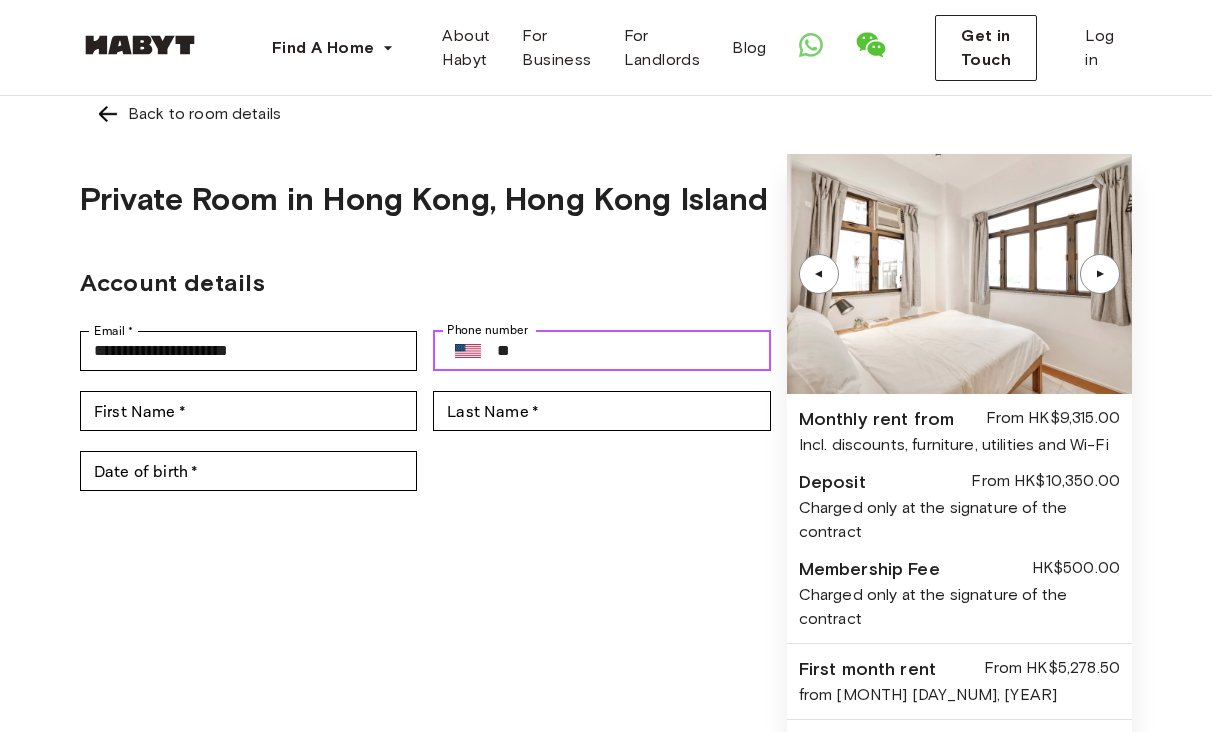 click at bounding box center (468, 351) 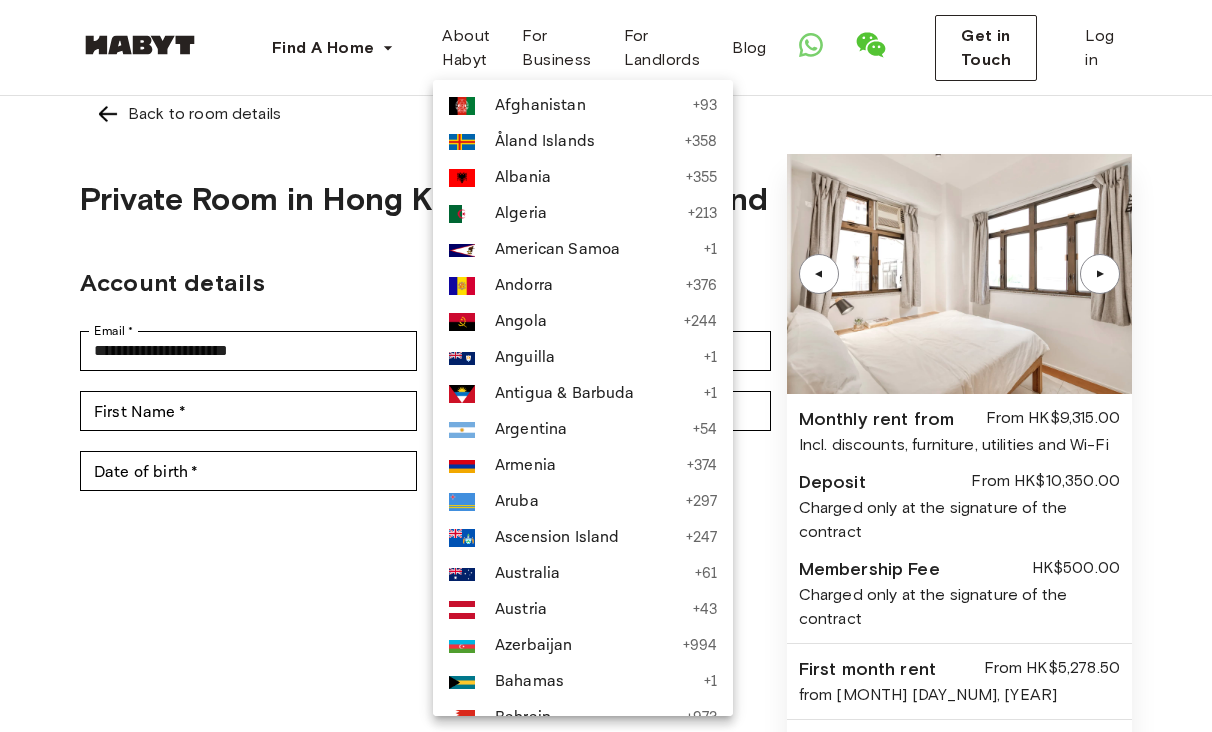 scroll, scrollTop: 8073, scrollLeft: 0, axis: vertical 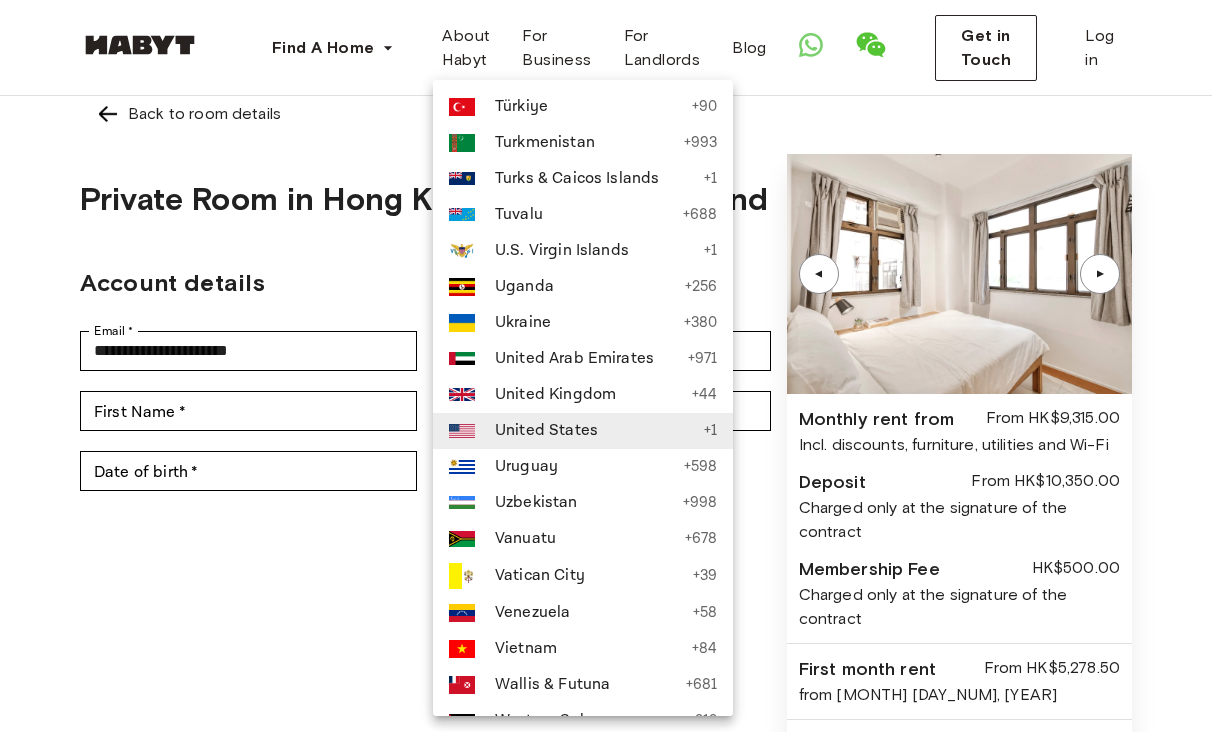 click on "[COUNTRY] + [PHONE_PREFIX]" at bounding box center (583, 395) 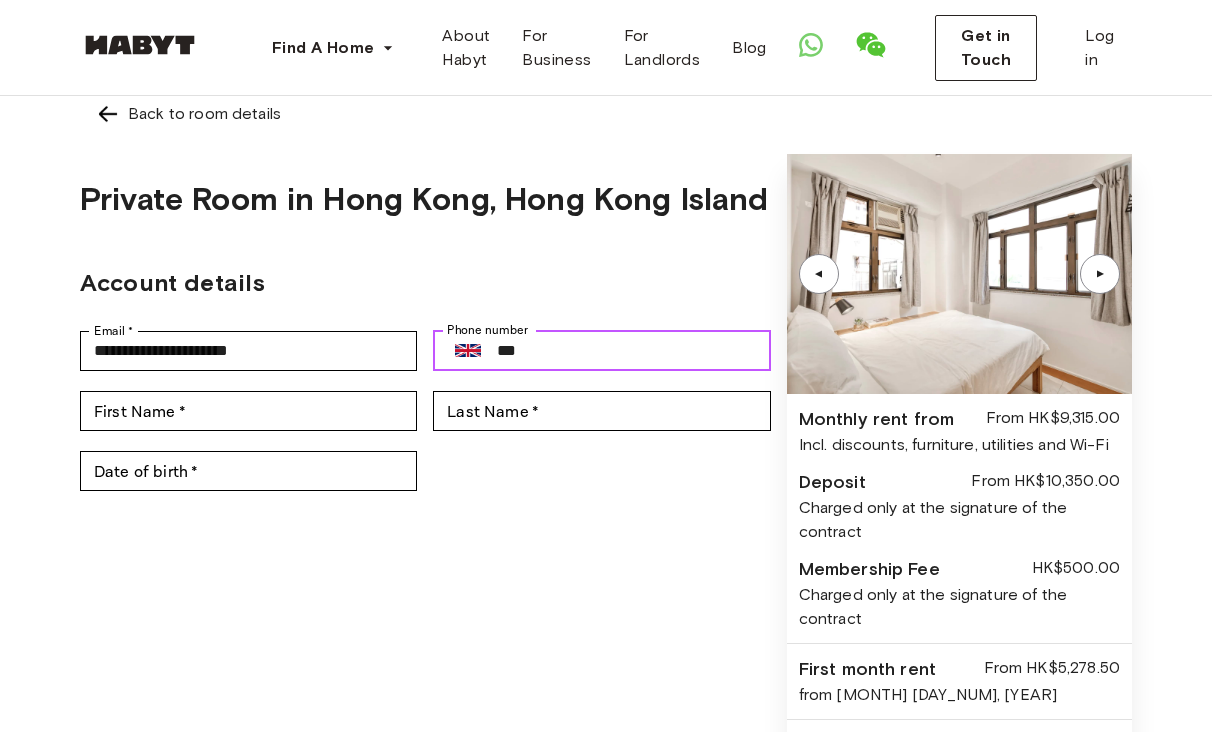 click on "***" at bounding box center [633, 351] 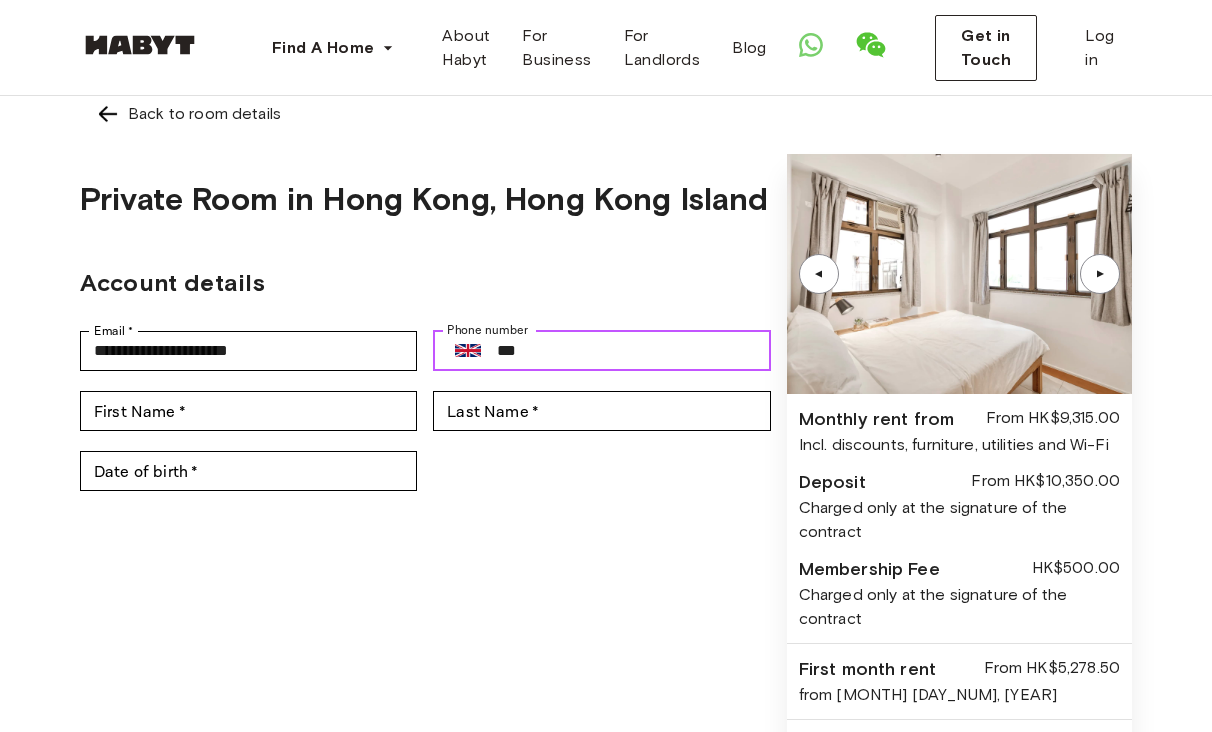 scroll, scrollTop: 10, scrollLeft: 0, axis: vertical 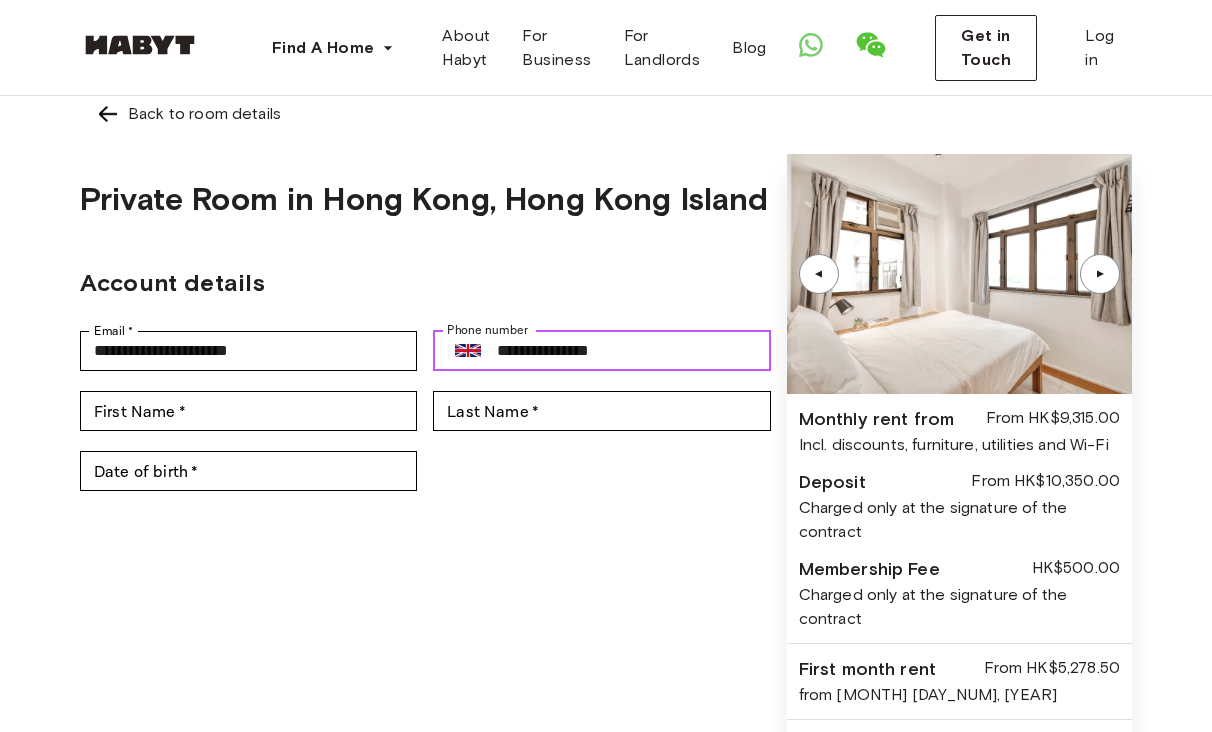 type on "**********" 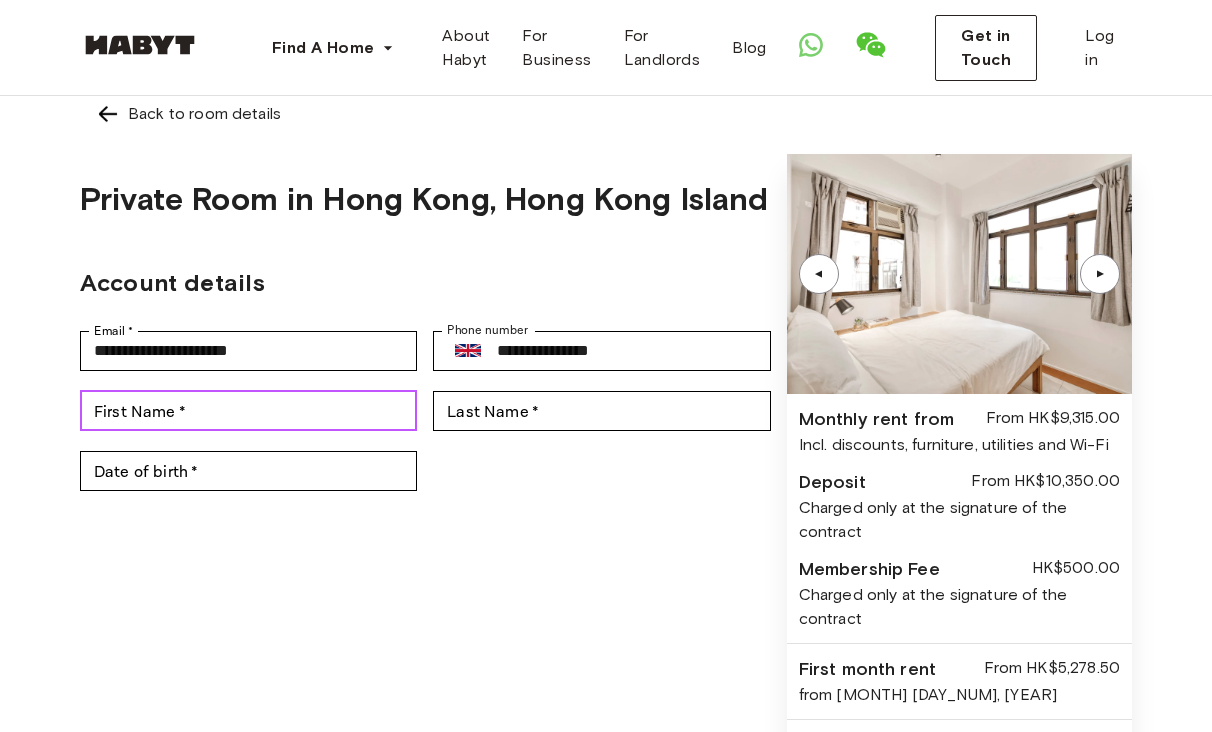 click on "First Name   *" at bounding box center [248, 411] 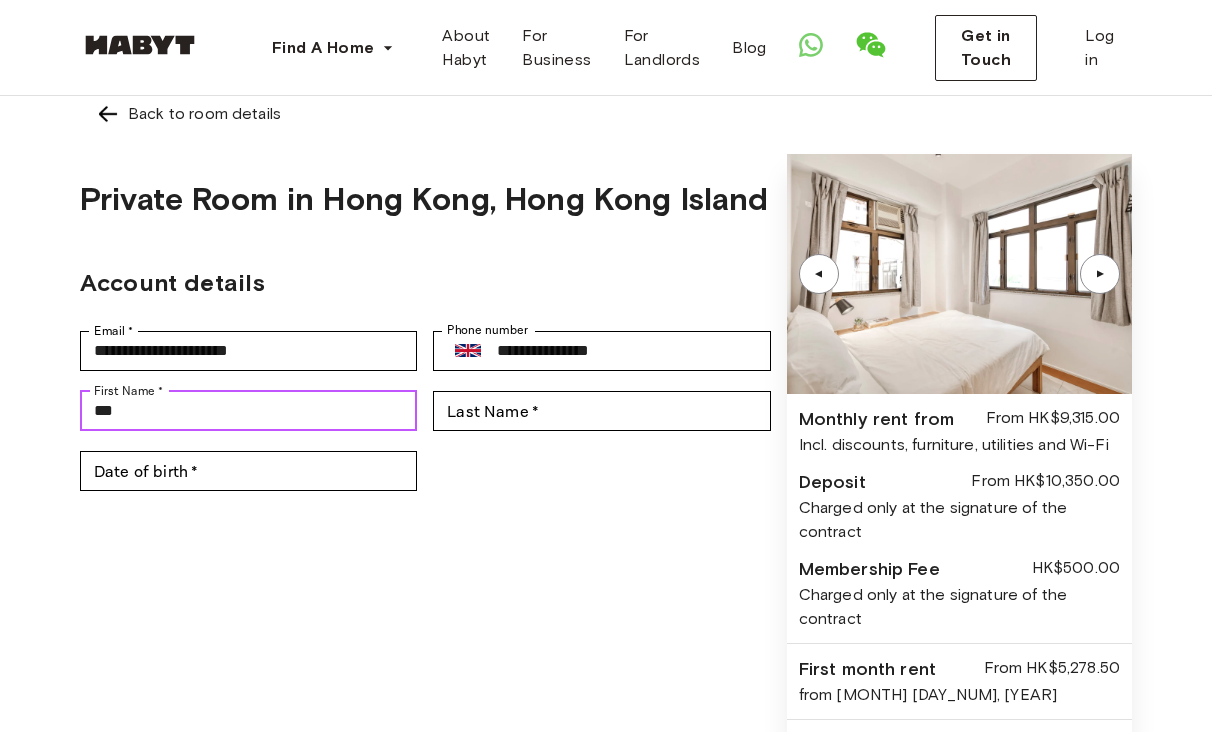 type on "***" 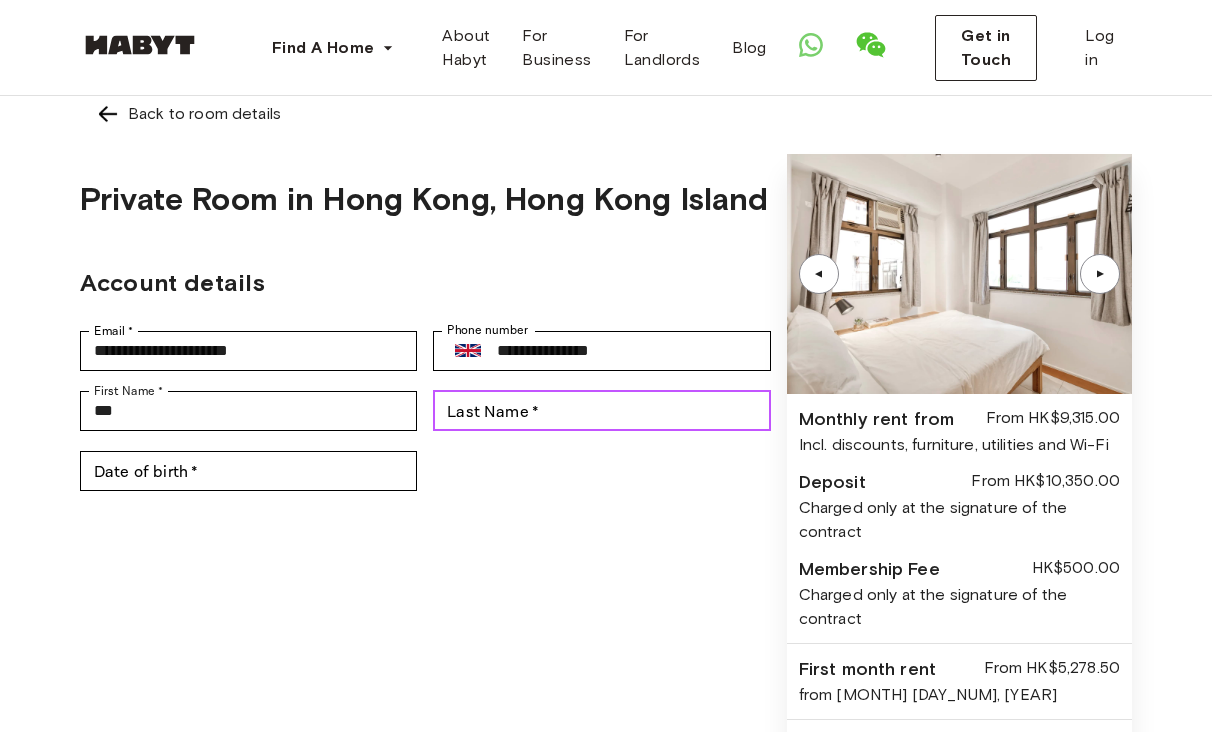 click on "Last Name   * Last Name   *" at bounding box center (601, 411) 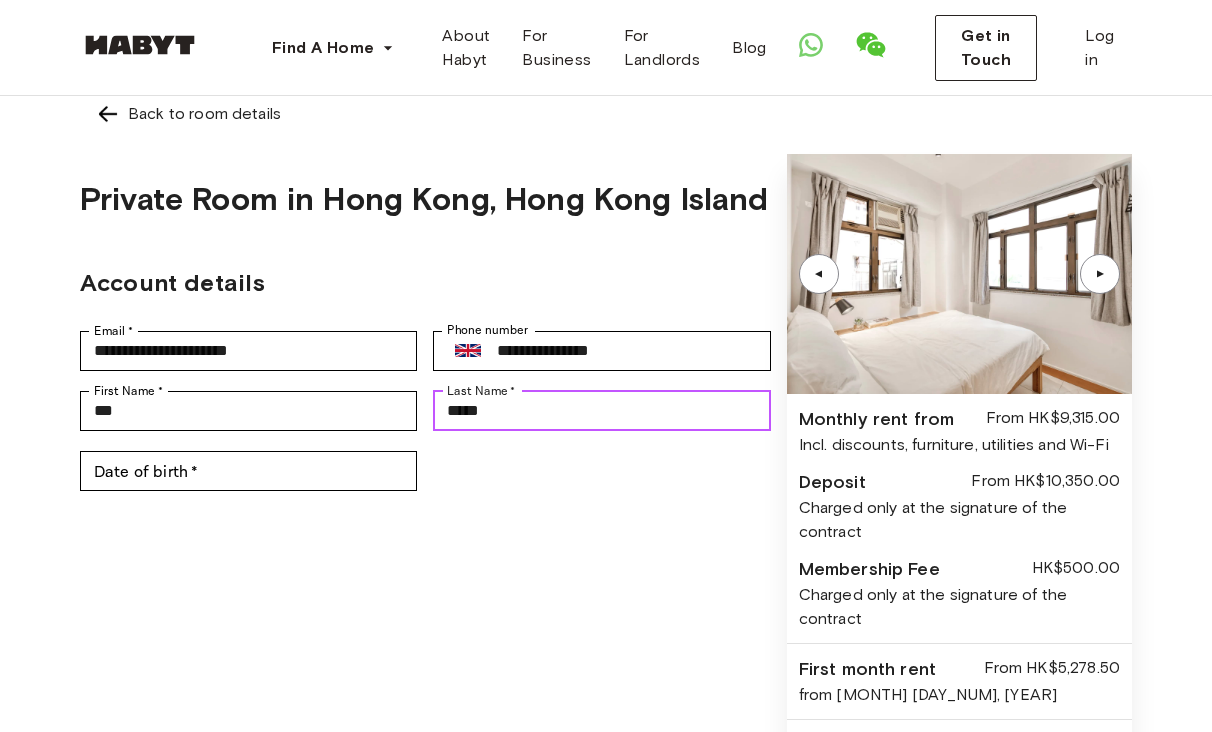 type on "*****" 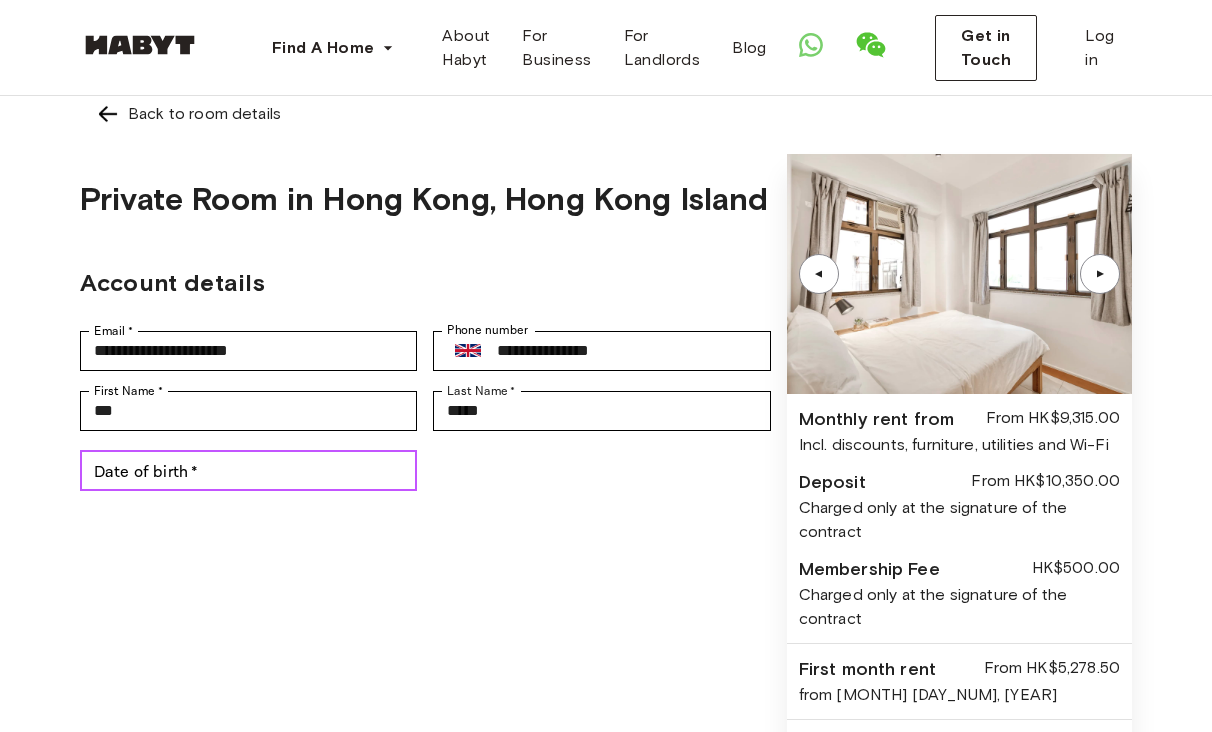 click on "Date of birth   *" at bounding box center (248, 471) 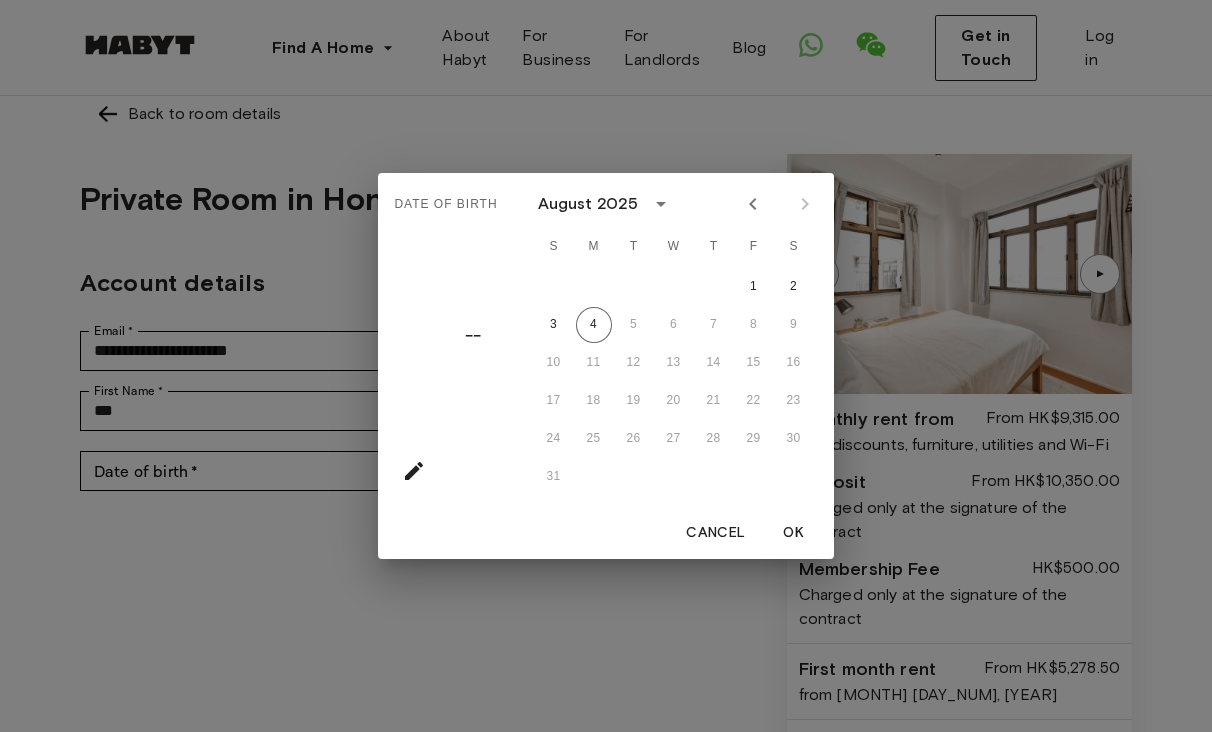 scroll, scrollTop: 10, scrollLeft: 0, axis: vertical 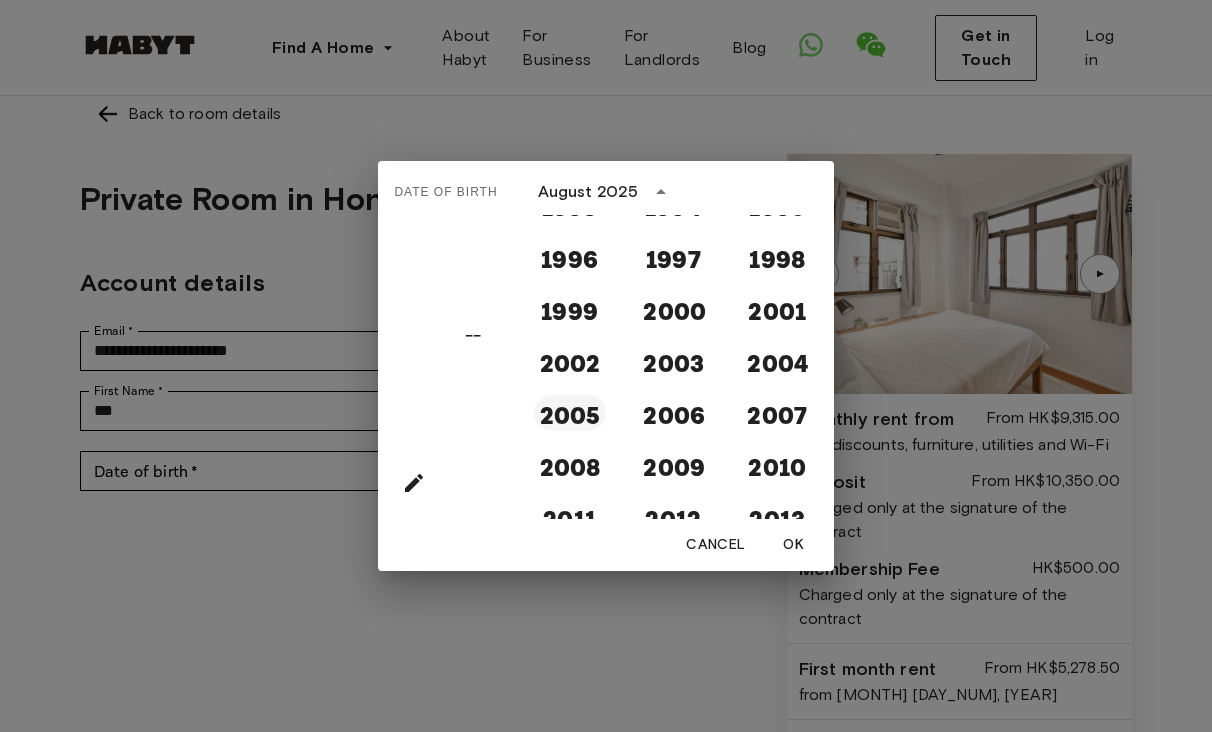 click on "2005" at bounding box center (570, 413) 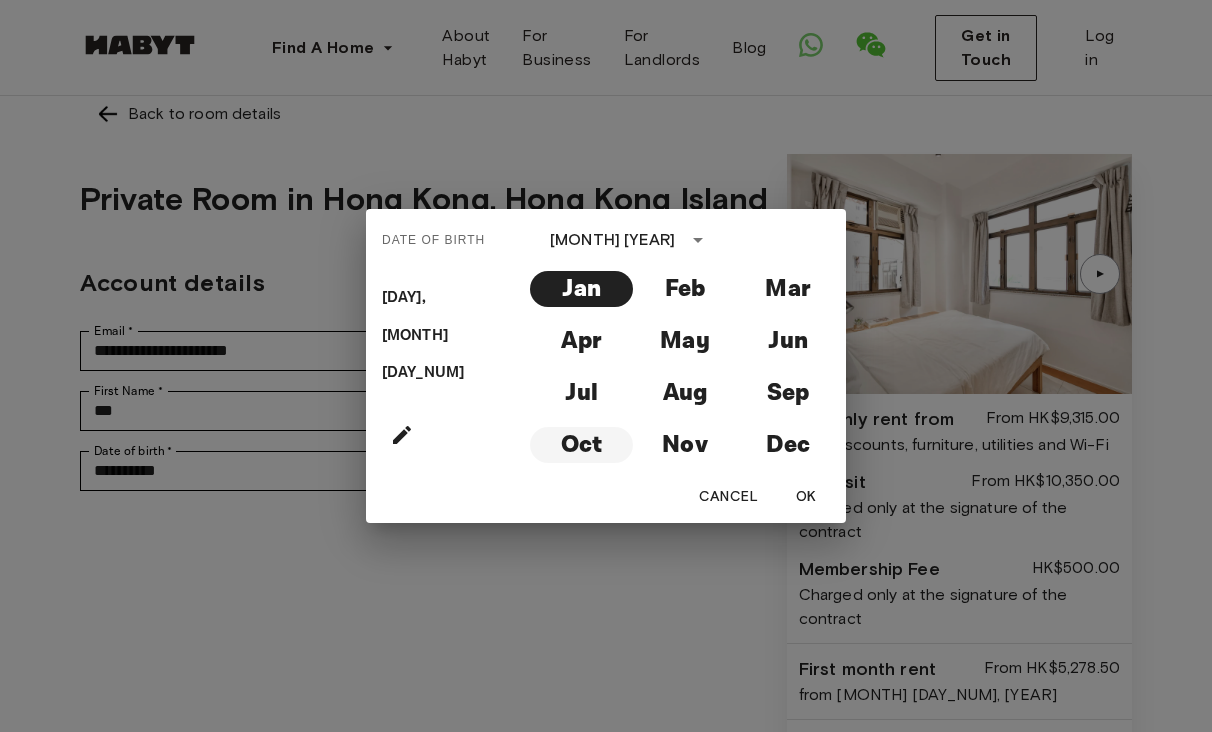 click on "Oct" at bounding box center (581, 445) 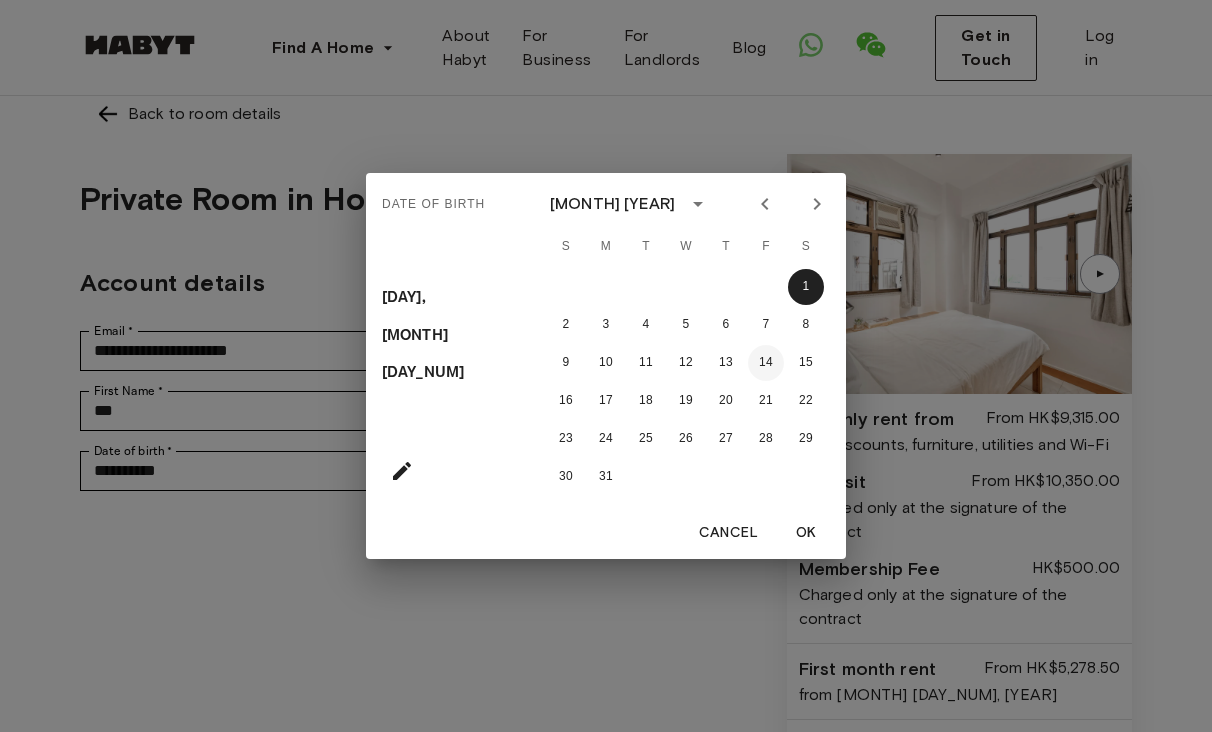 click on "14" at bounding box center (766, 363) 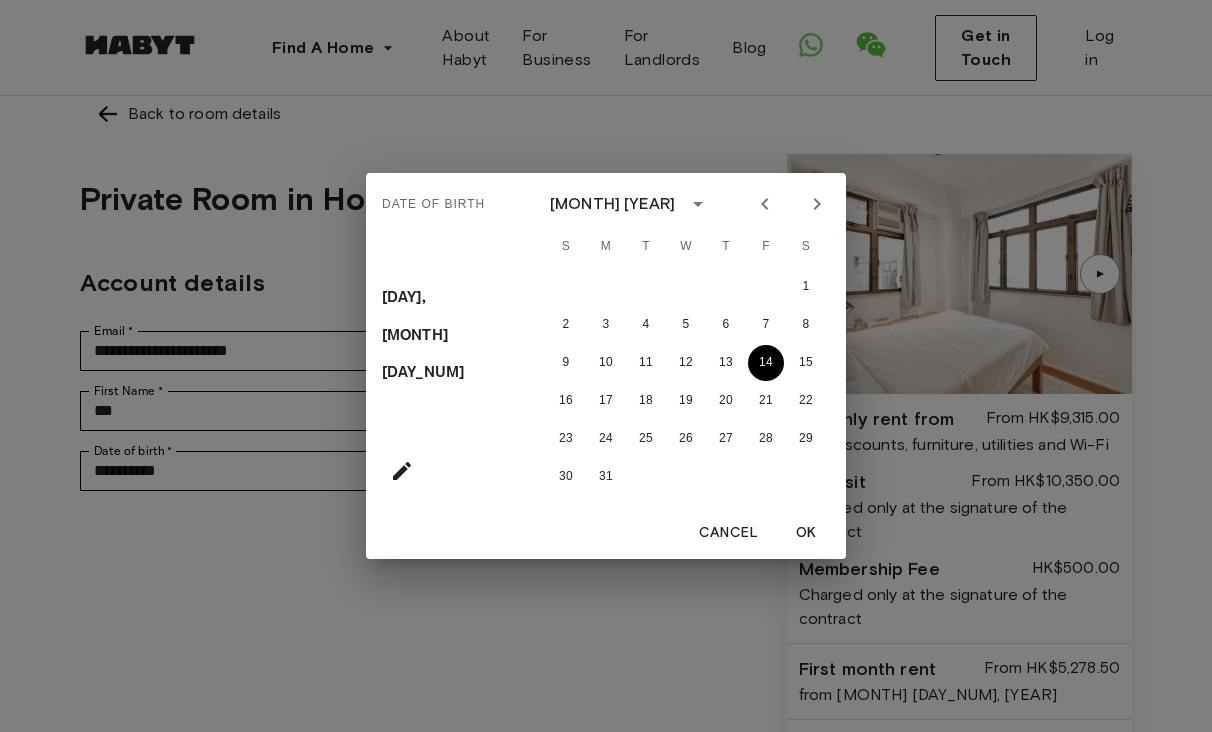 type on "**********" 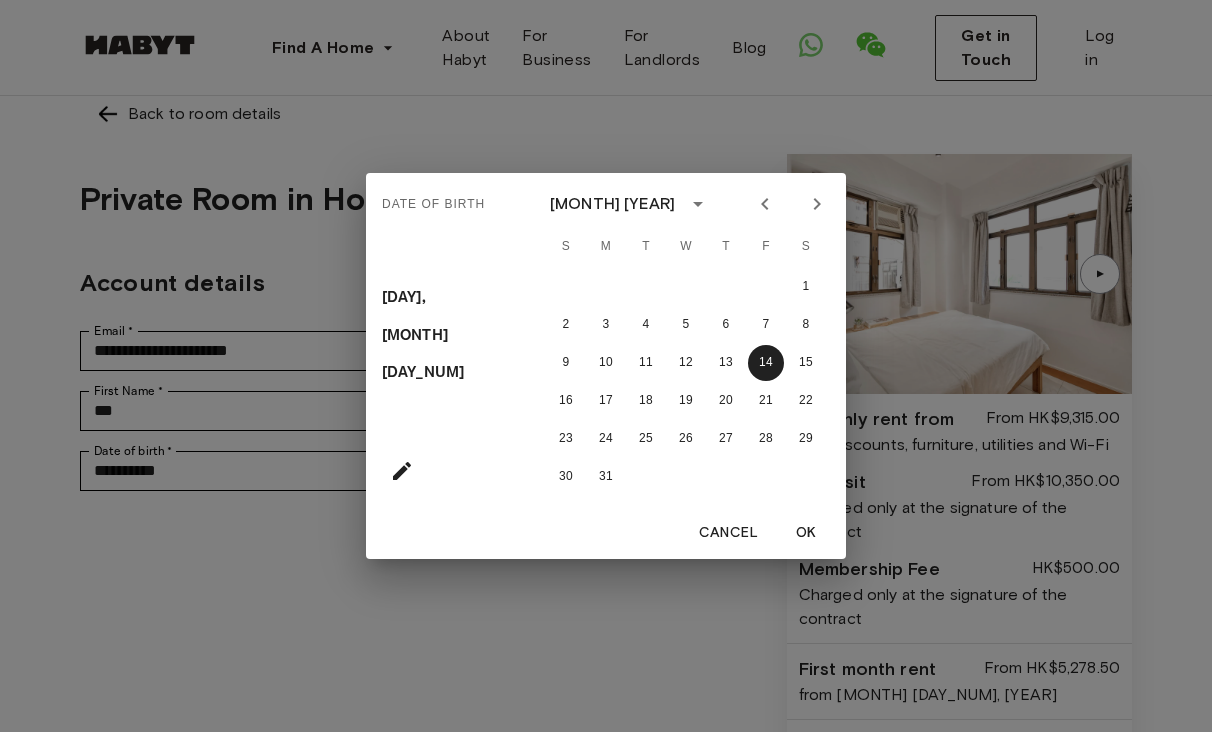 click on "OK" at bounding box center (806, 533) 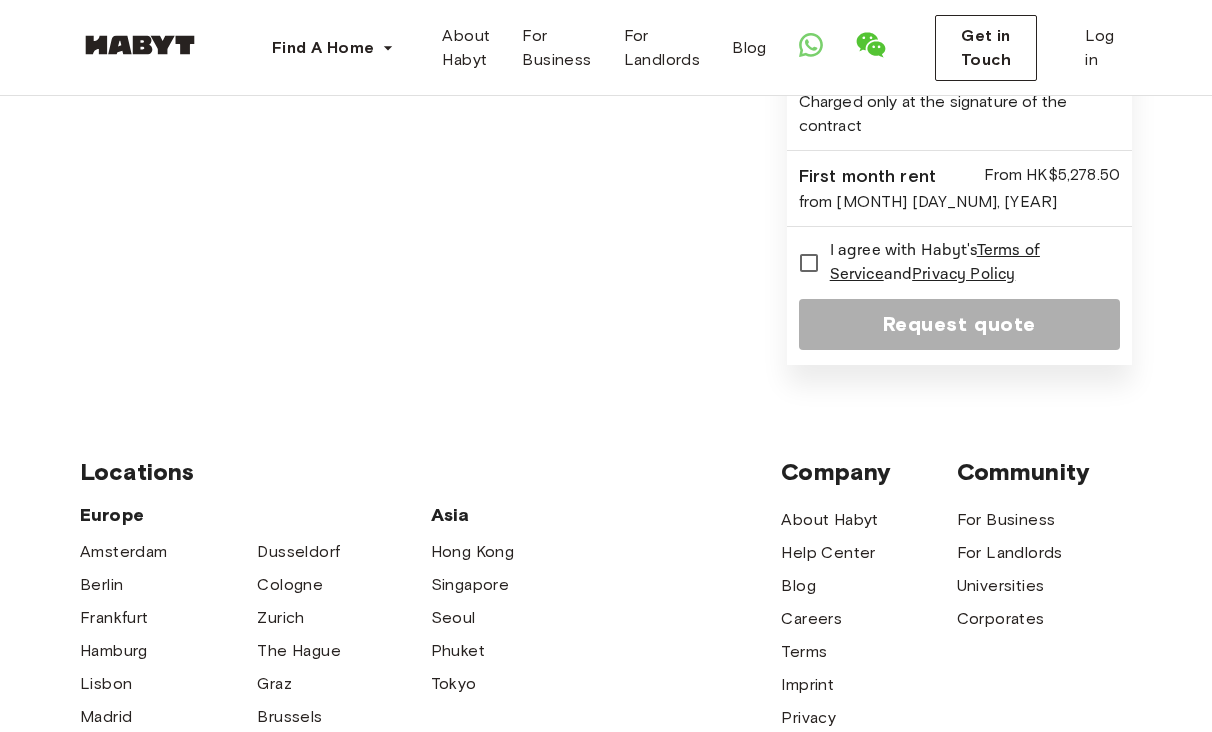 scroll, scrollTop: 507, scrollLeft: 0, axis: vertical 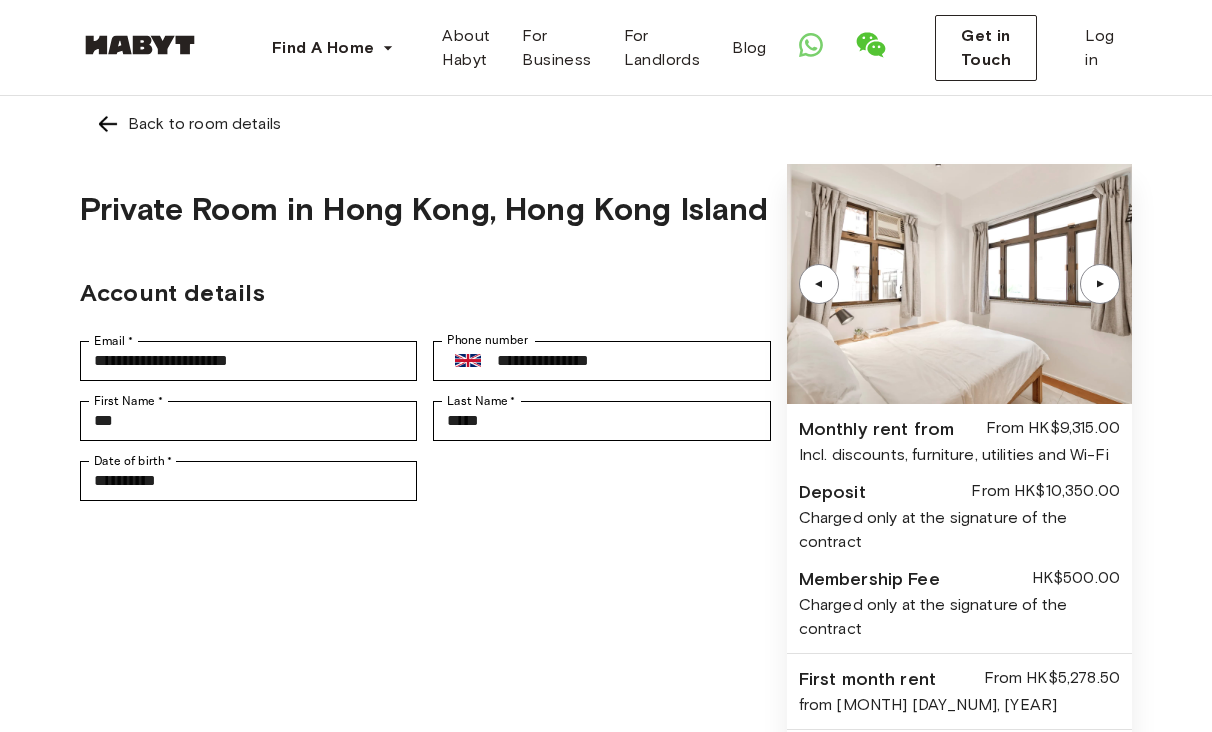 click on "Back to room details" at bounding box center [204, 124] 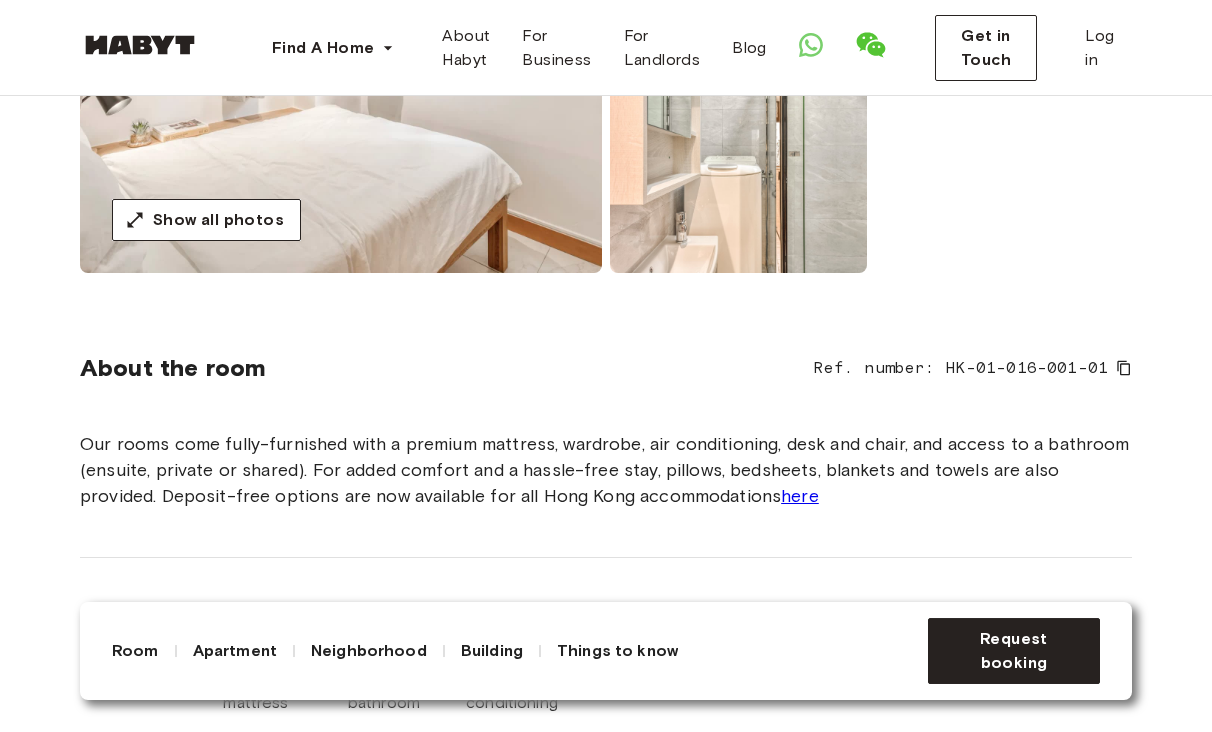 scroll, scrollTop: 475, scrollLeft: 0, axis: vertical 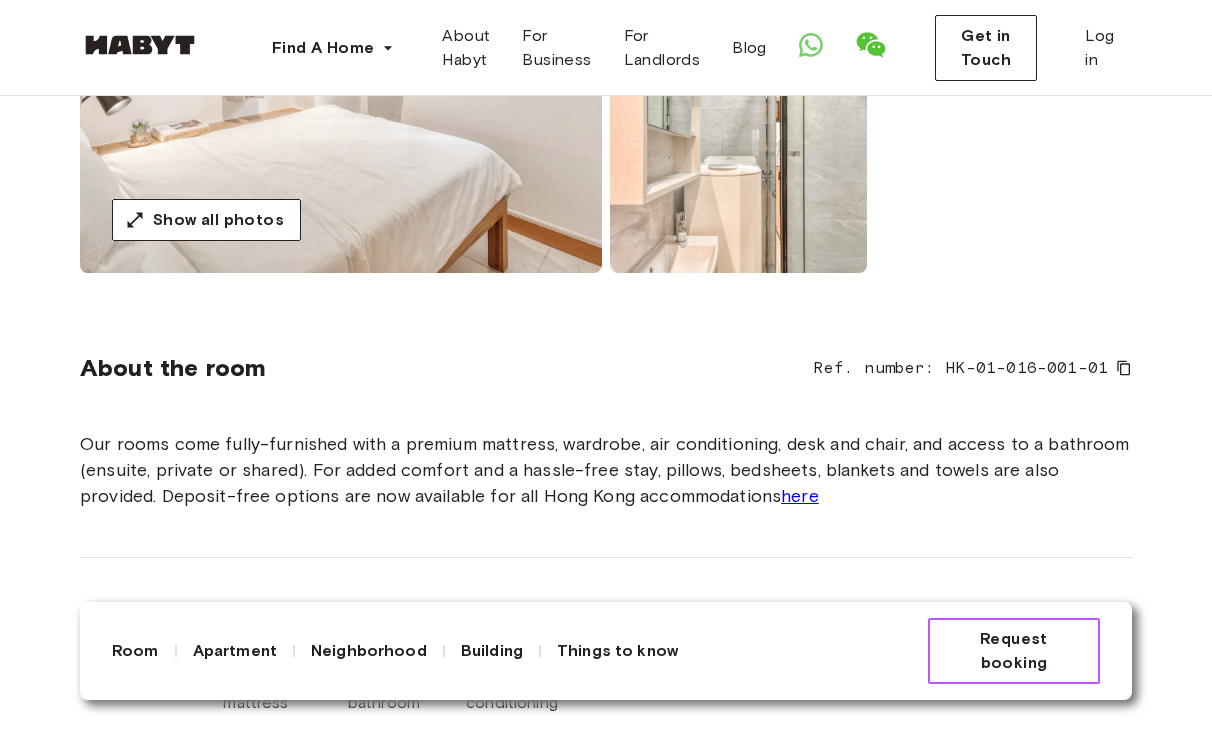 click on "Request booking" at bounding box center [1014, 651] 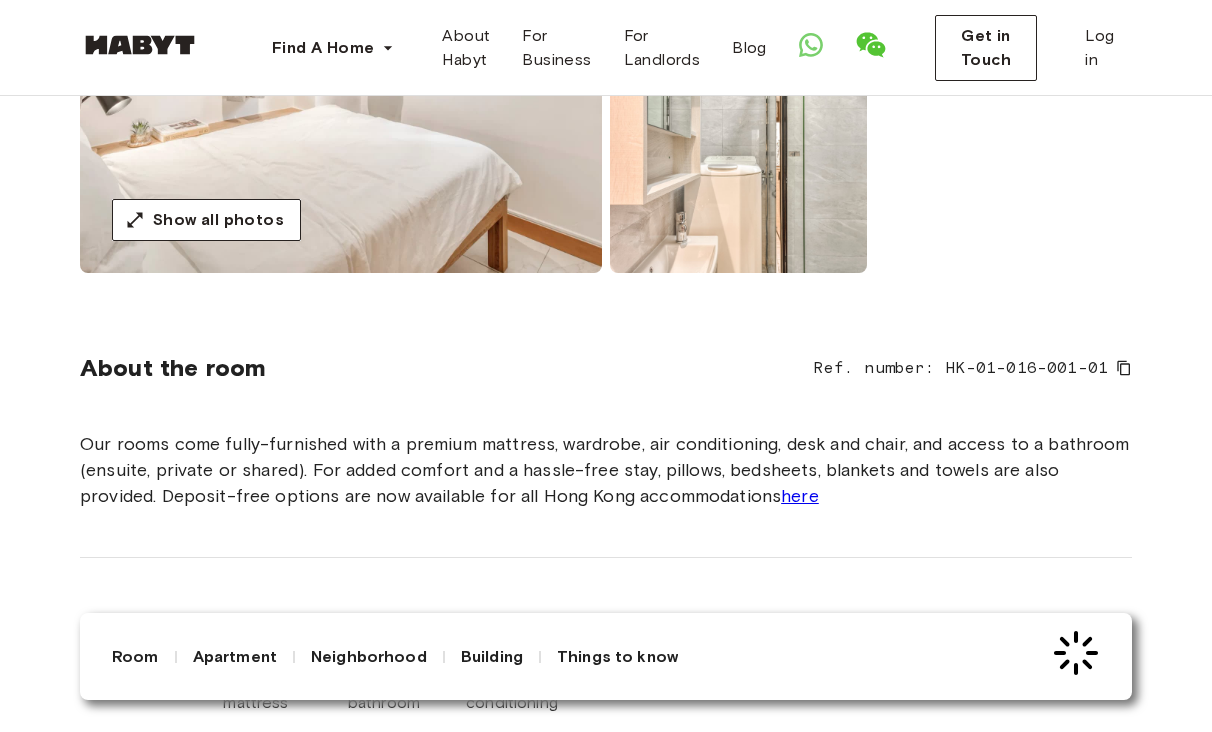 scroll, scrollTop: 0, scrollLeft: 0, axis: both 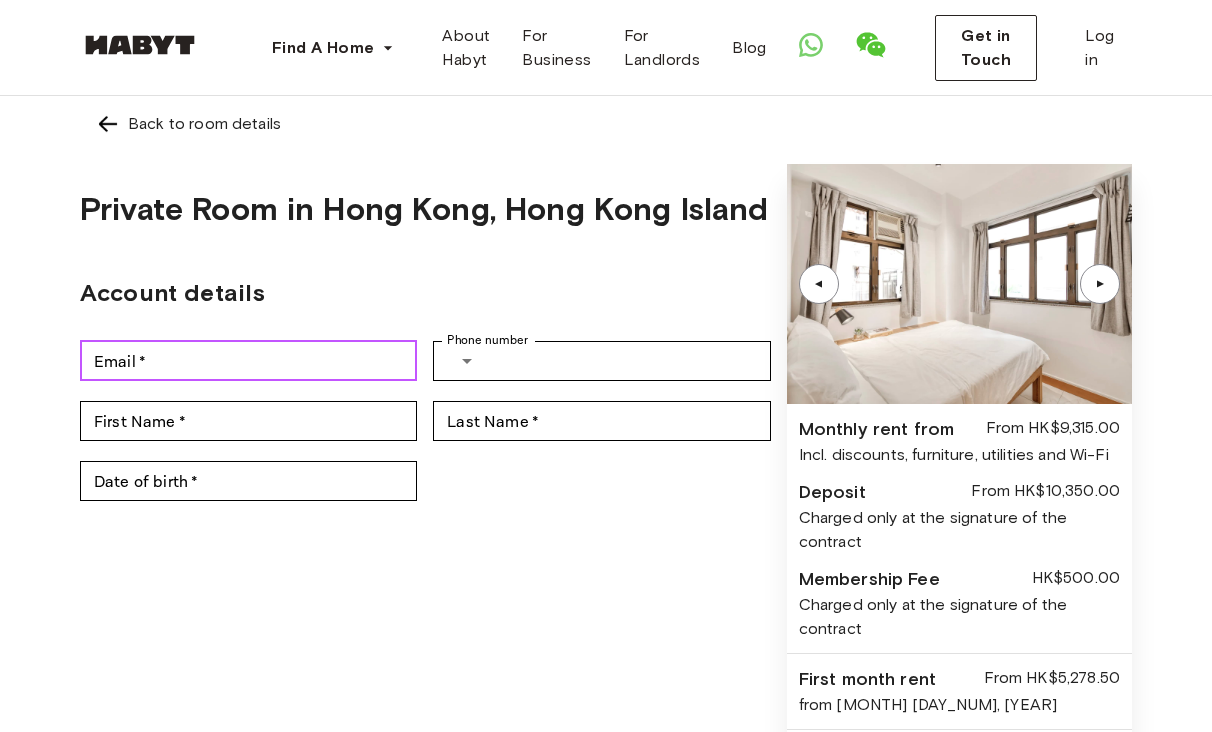 click on "Email   *" at bounding box center [248, 361] 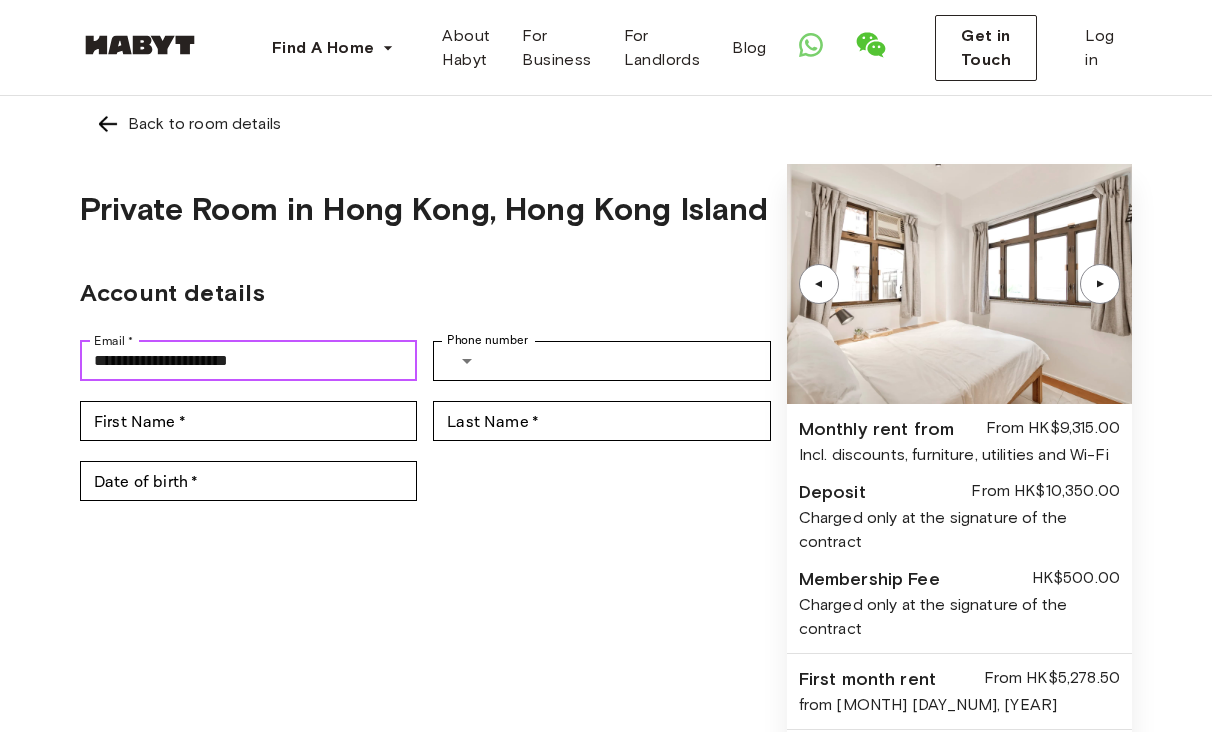 type on "**********" 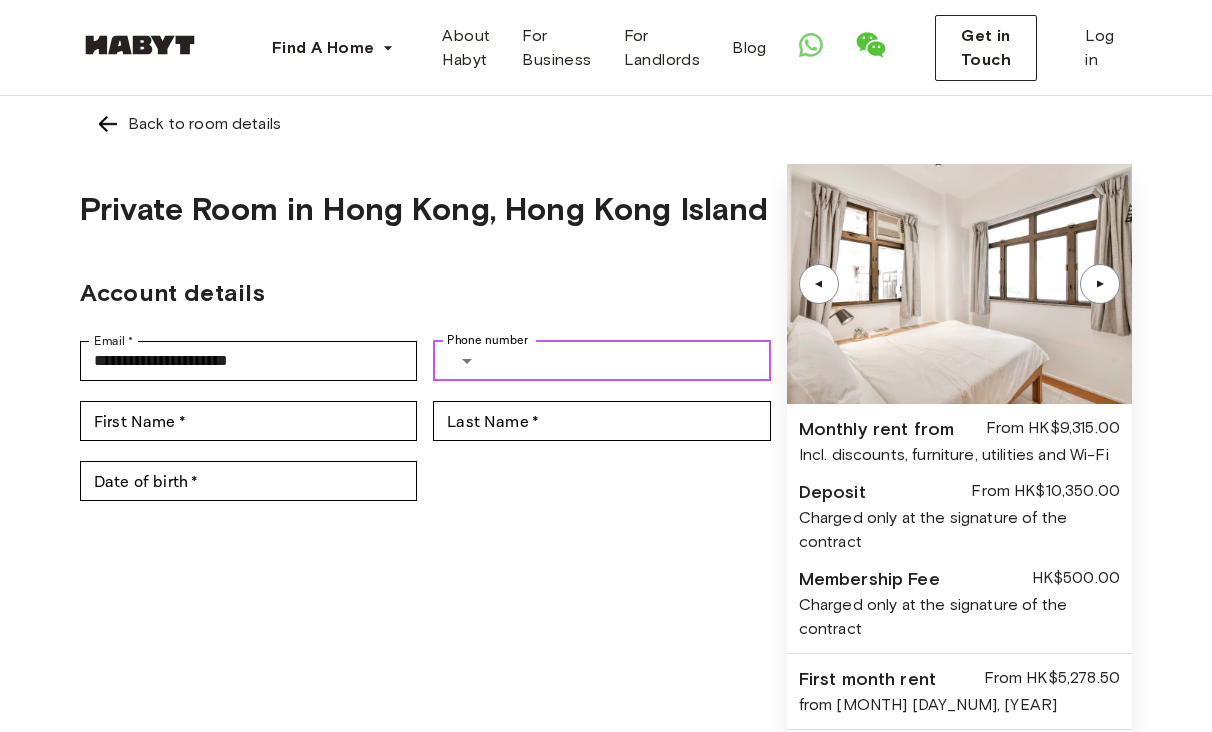 click at bounding box center [467, 361] 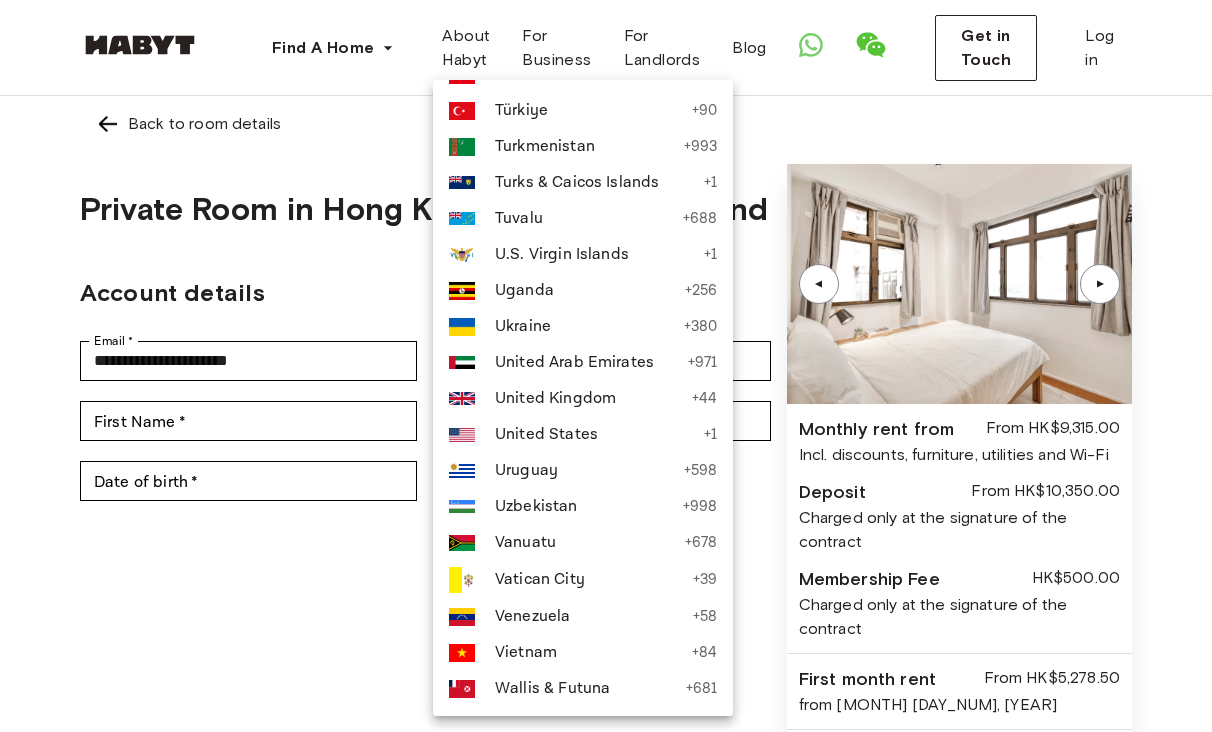 scroll, scrollTop: 8072, scrollLeft: 0, axis: vertical 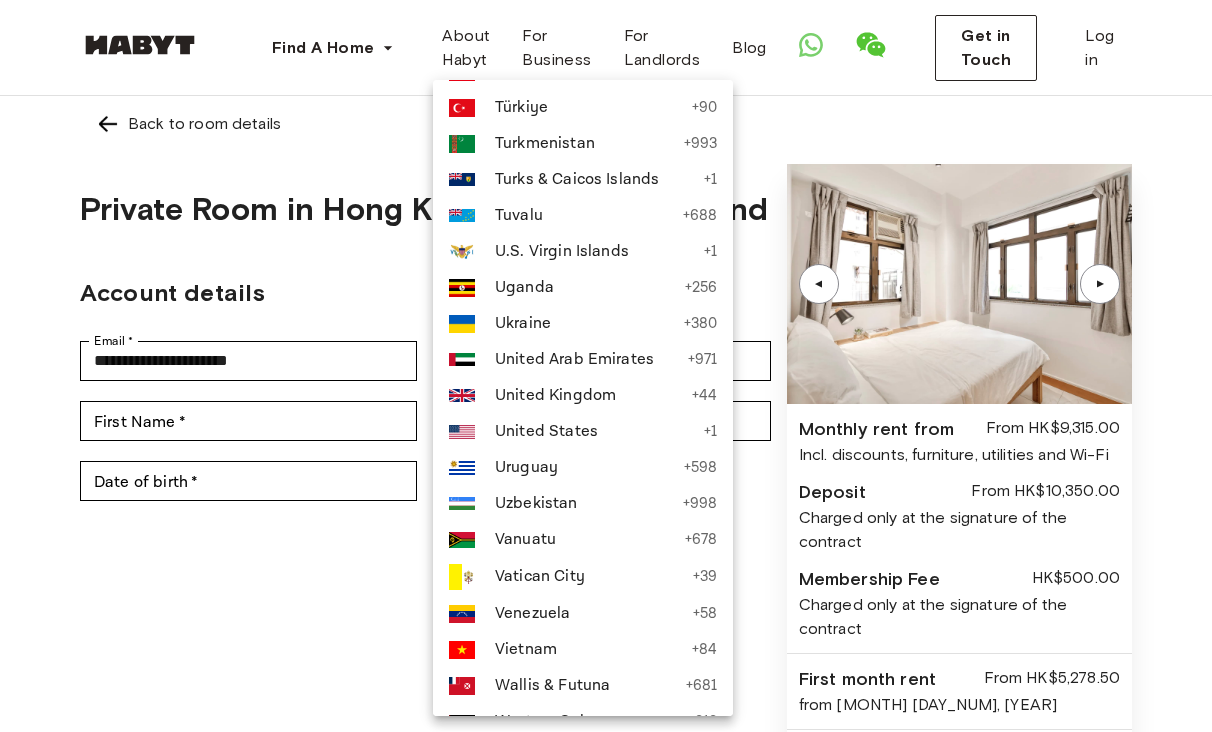 click at bounding box center (462, 395) 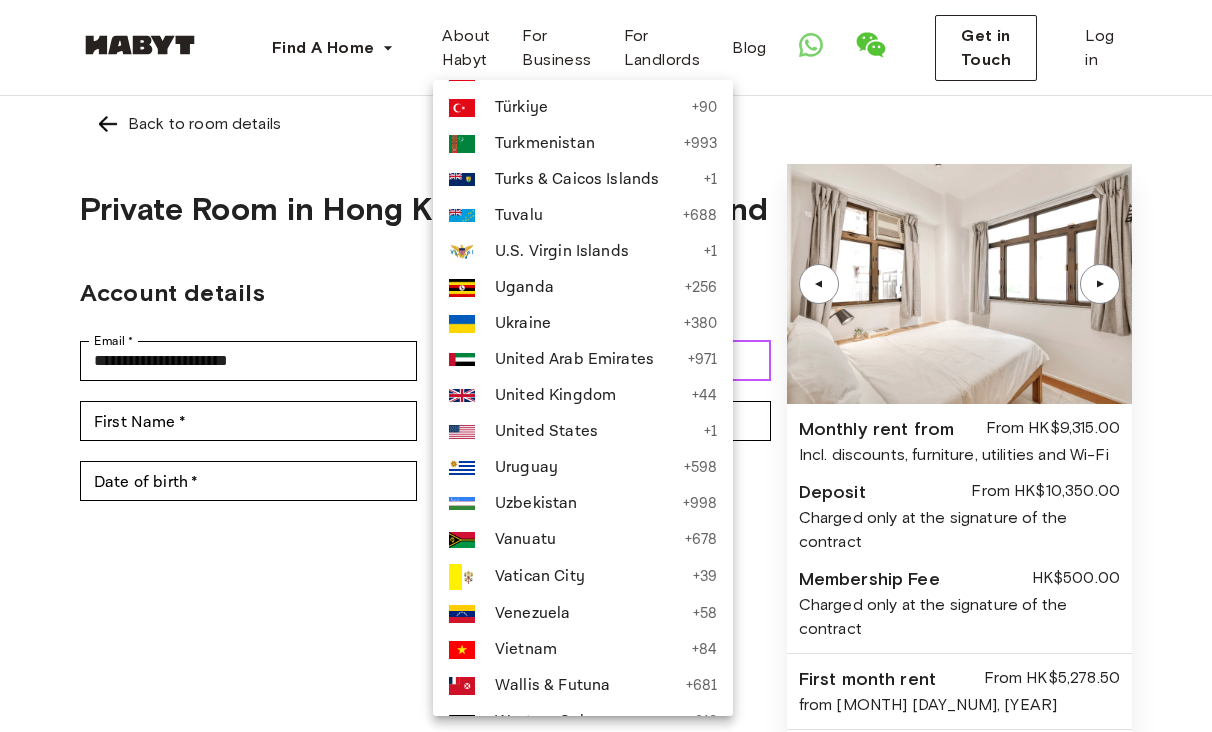 type on "***" 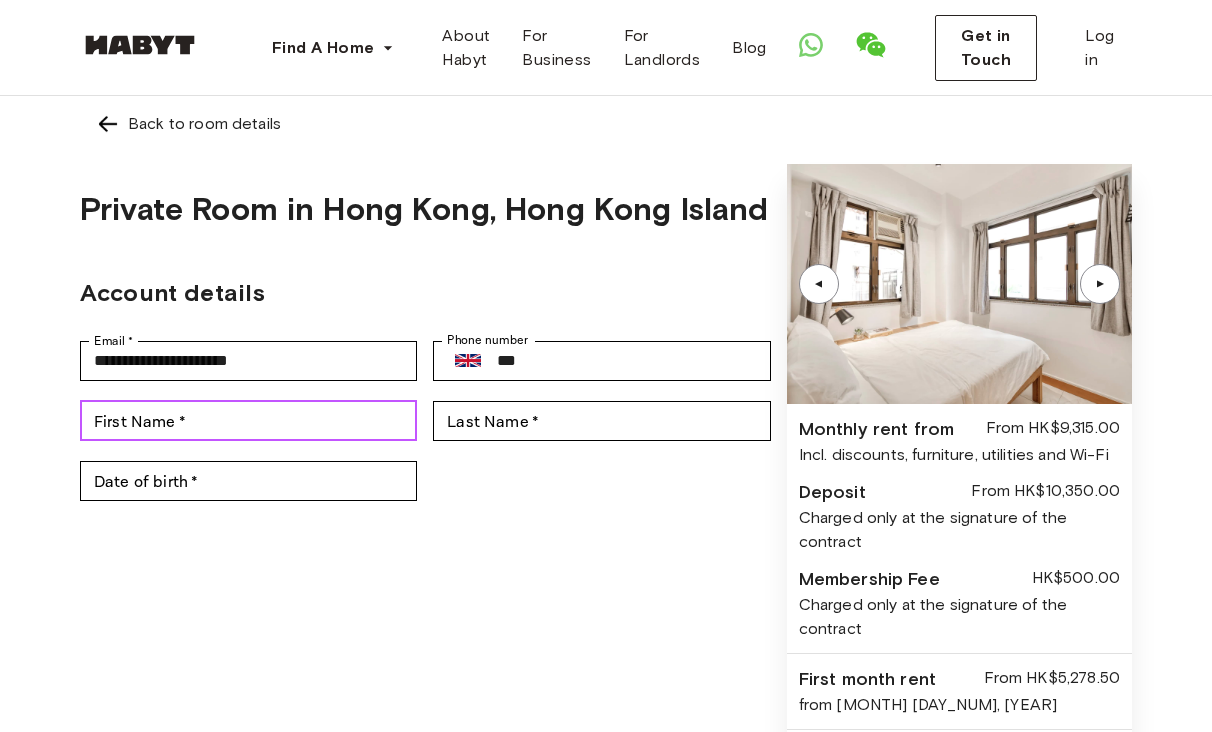 click on "First Name   * First Name   *" at bounding box center (248, 421) 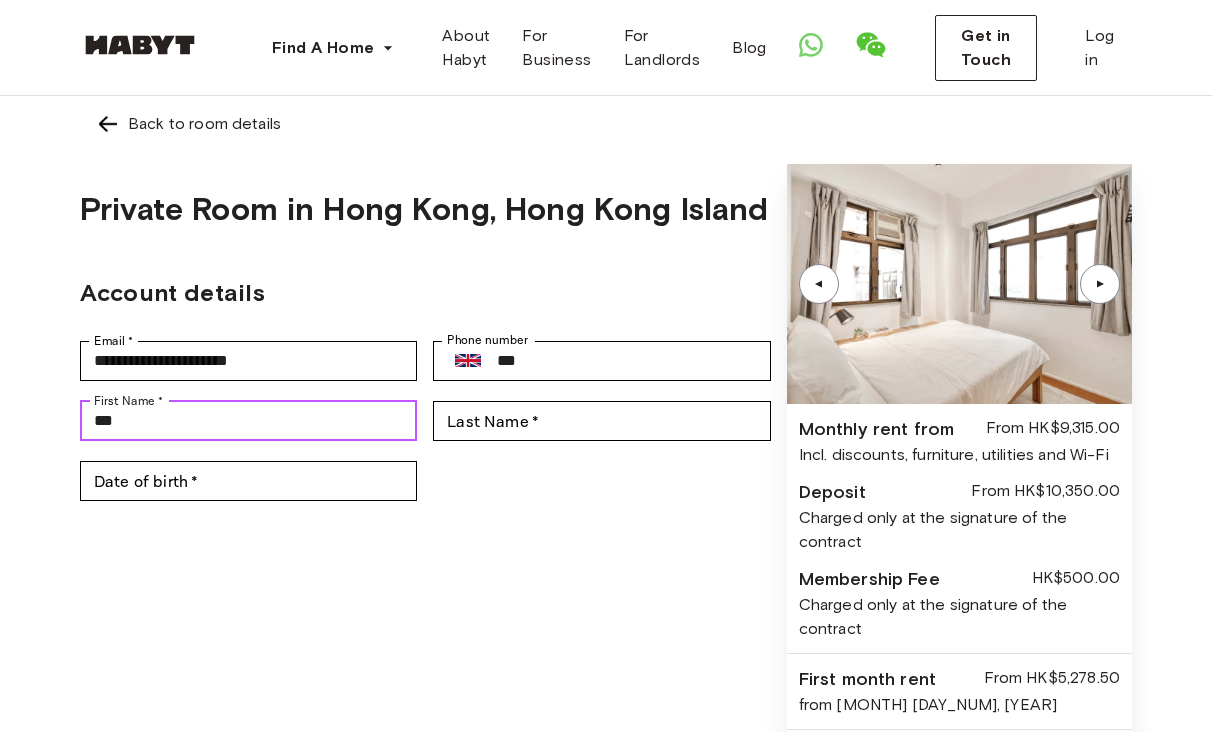 type on "***" 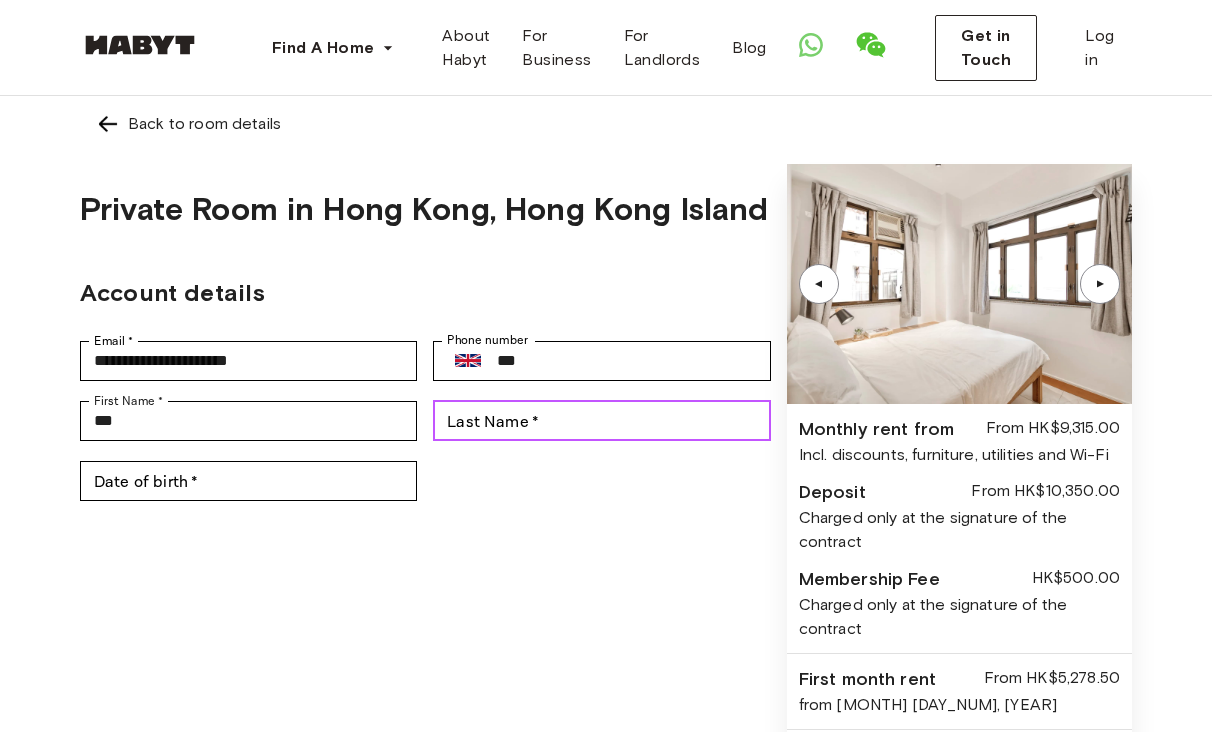 click on "Last Name   *" at bounding box center [601, 421] 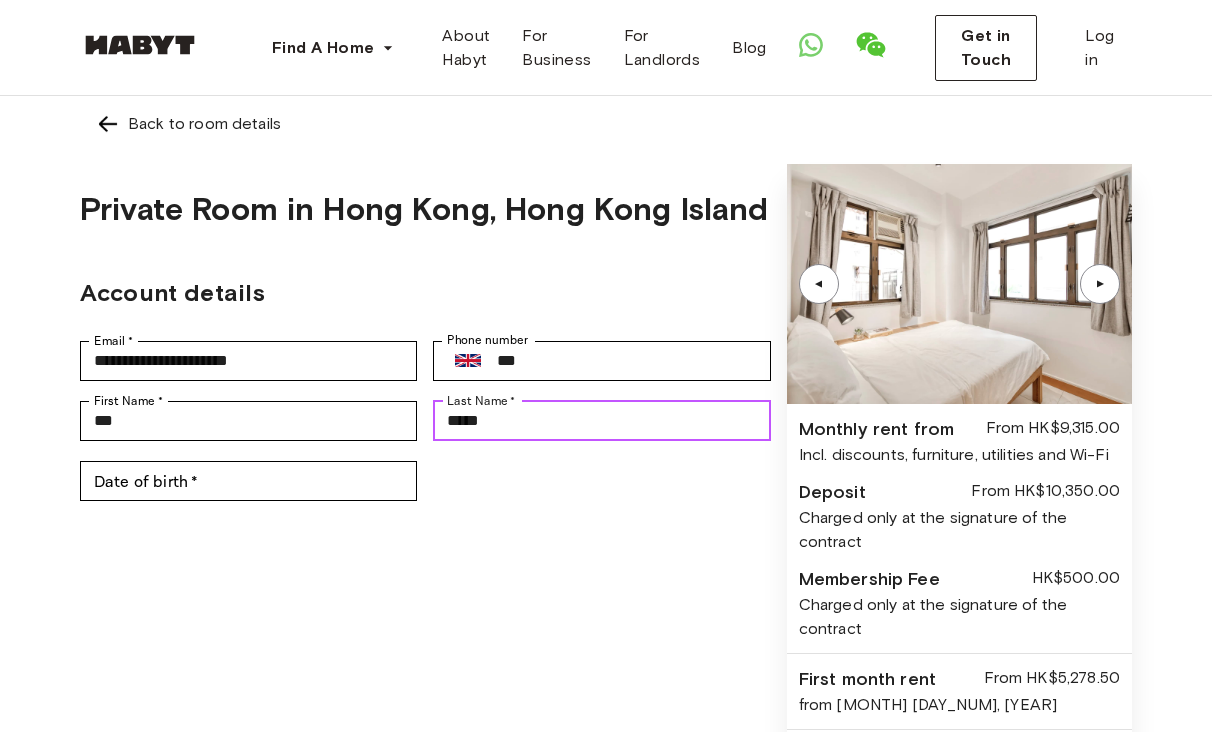 type on "*****" 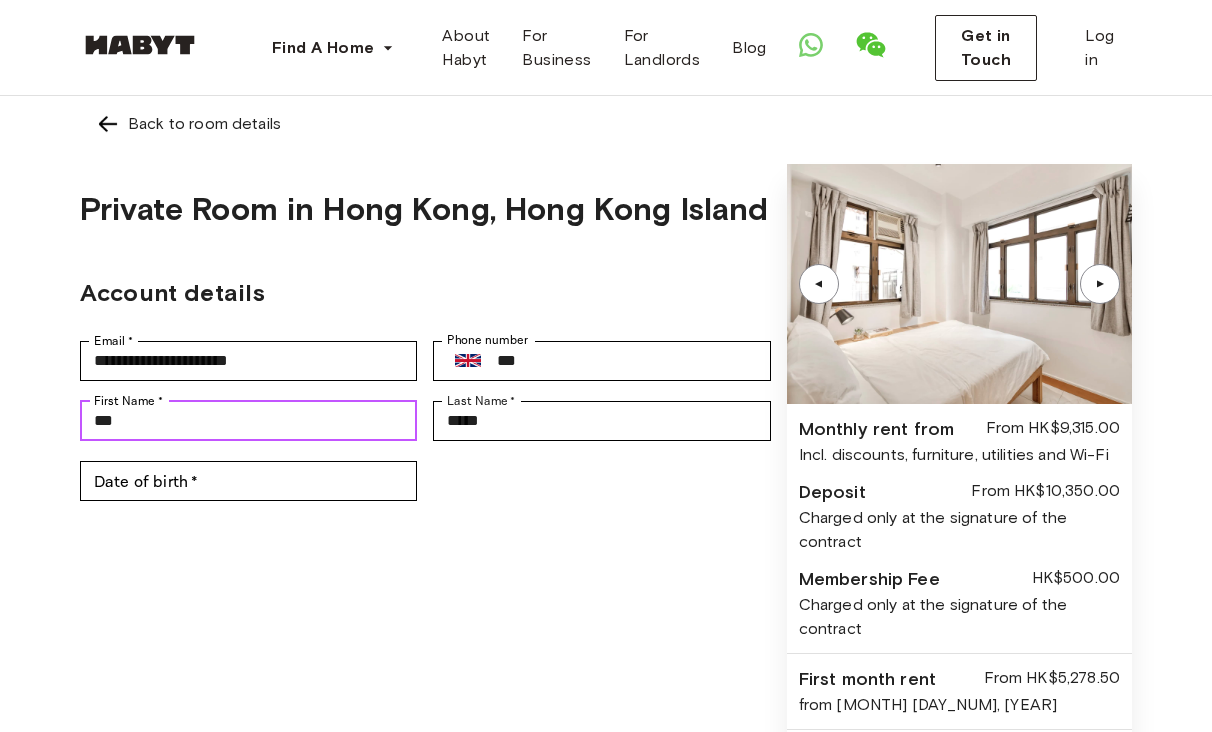 click on "***" at bounding box center [248, 421] 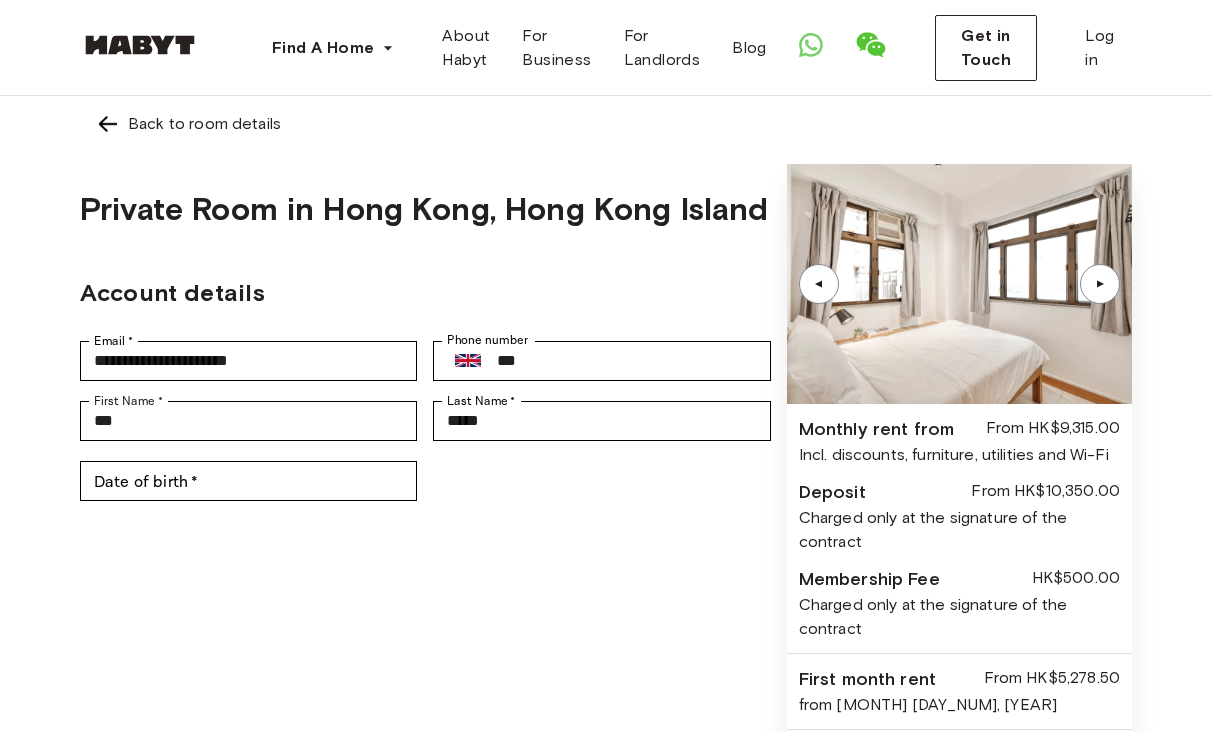 click on "[FIRST] [LAST]" at bounding box center [425, 421] 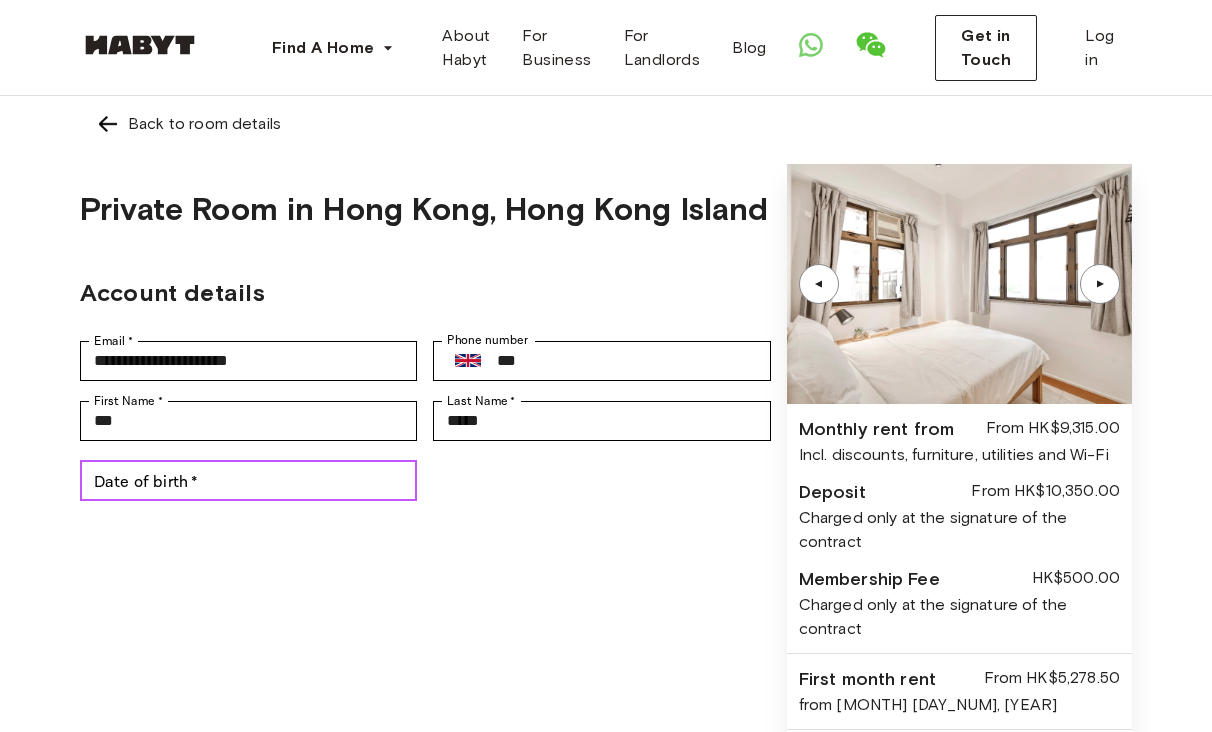 click on "Date of birth   *" at bounding box center (248, 481) 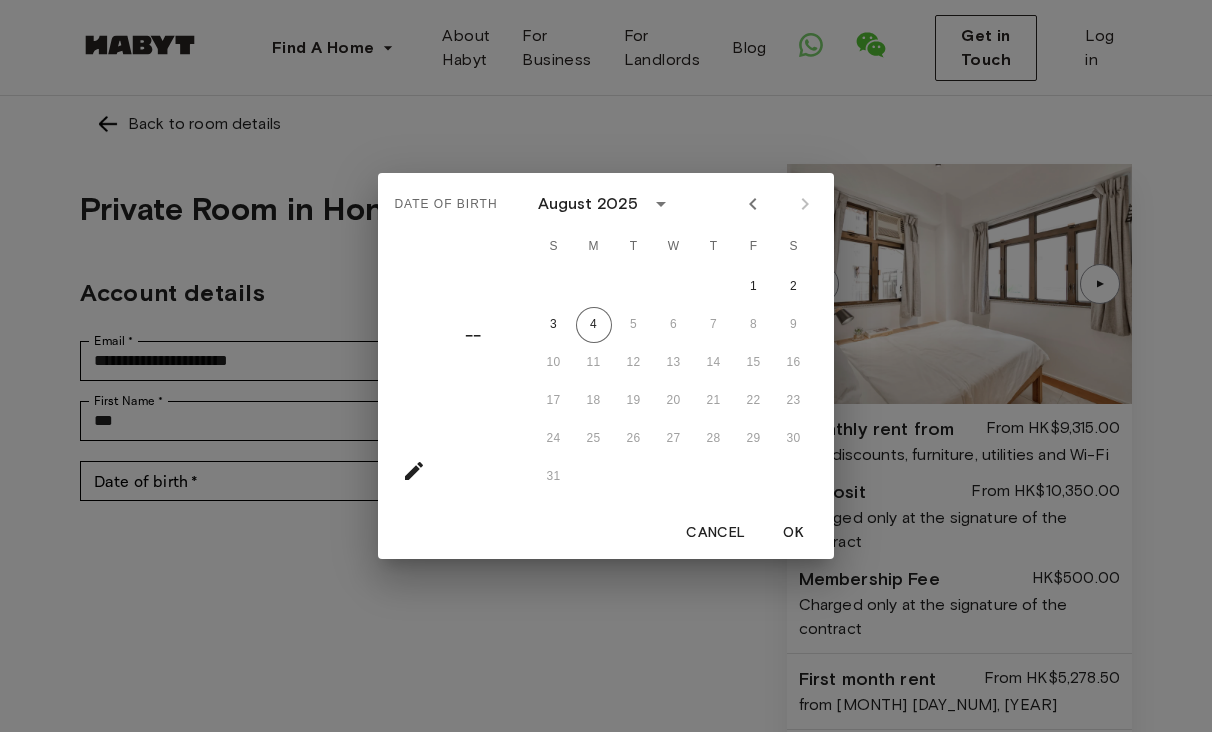 click on "August 2025" at bounding box center (588, 204) 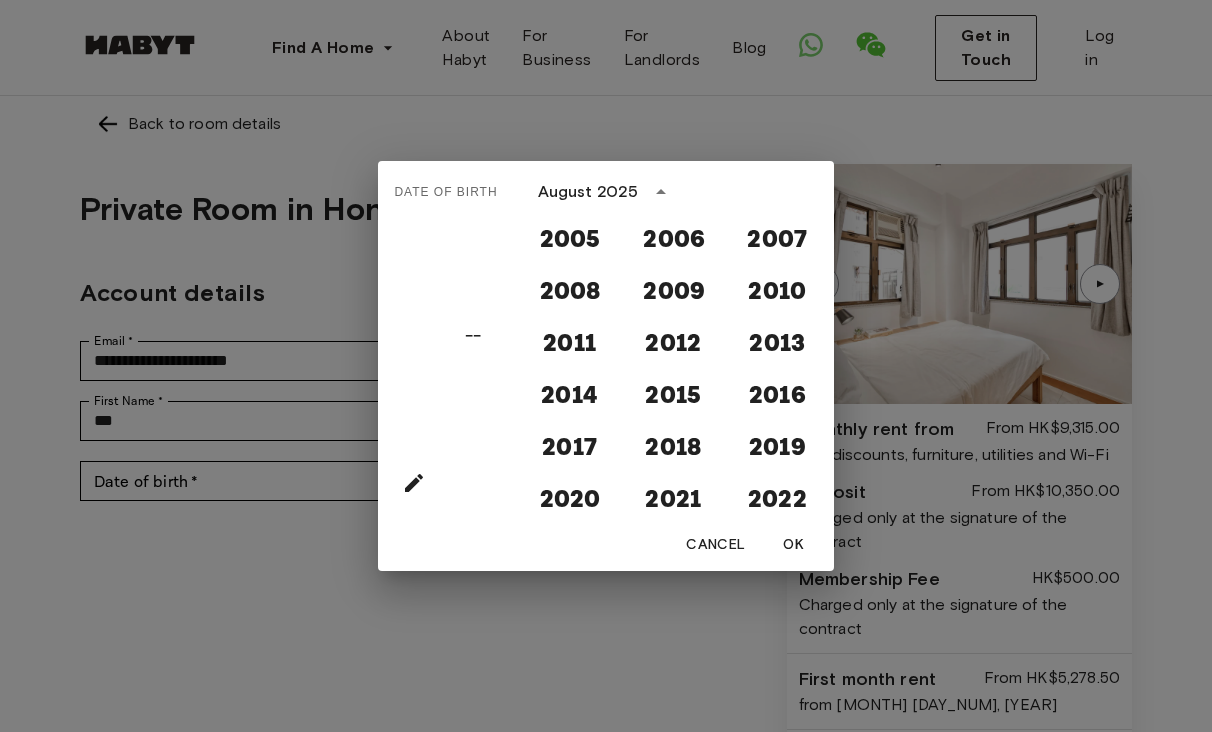 scroll, scrollTop: 1722, scrollLeft: 0, axis: vertical 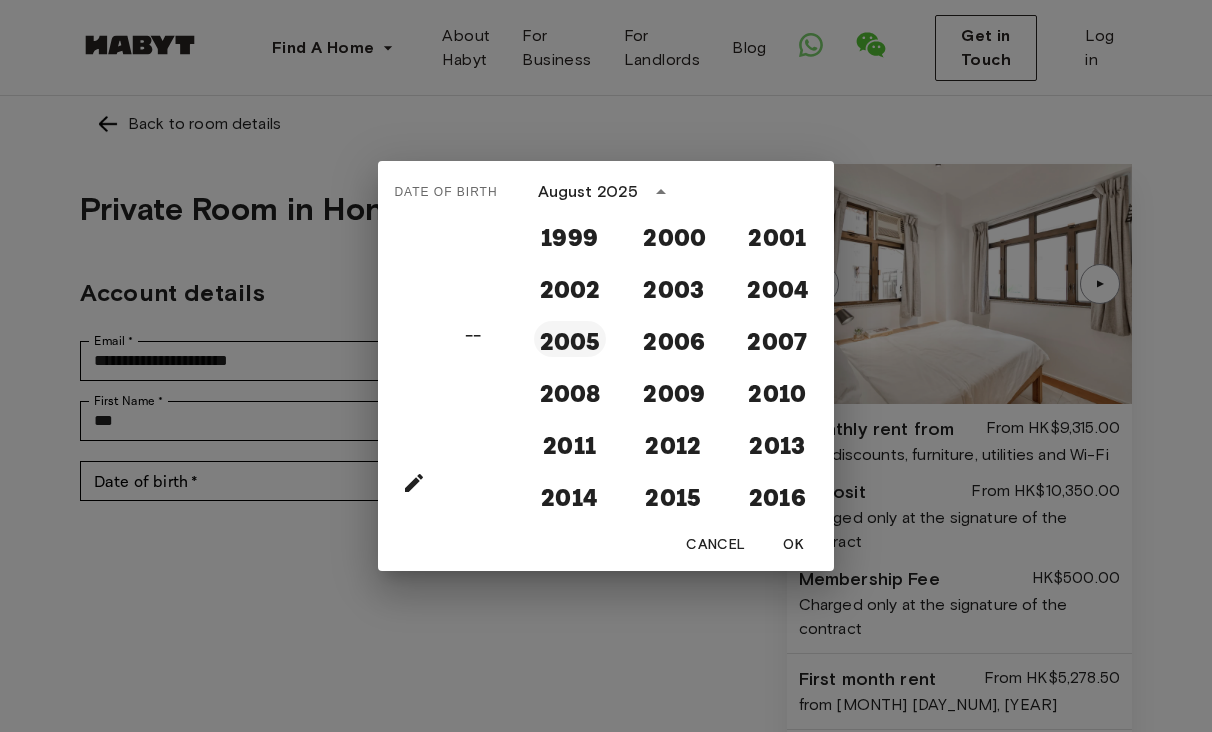click on "2005" at bounding box center (570, 339) 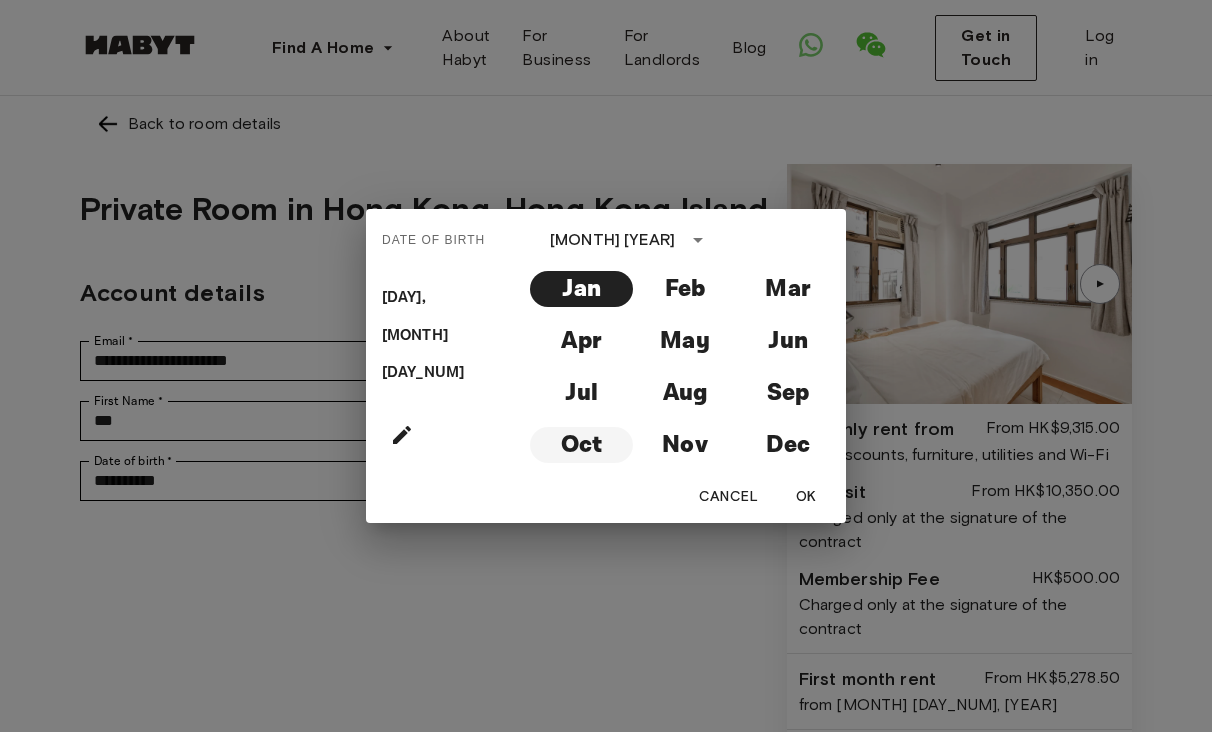 click on "Oct" at bounding box center (581, 445) 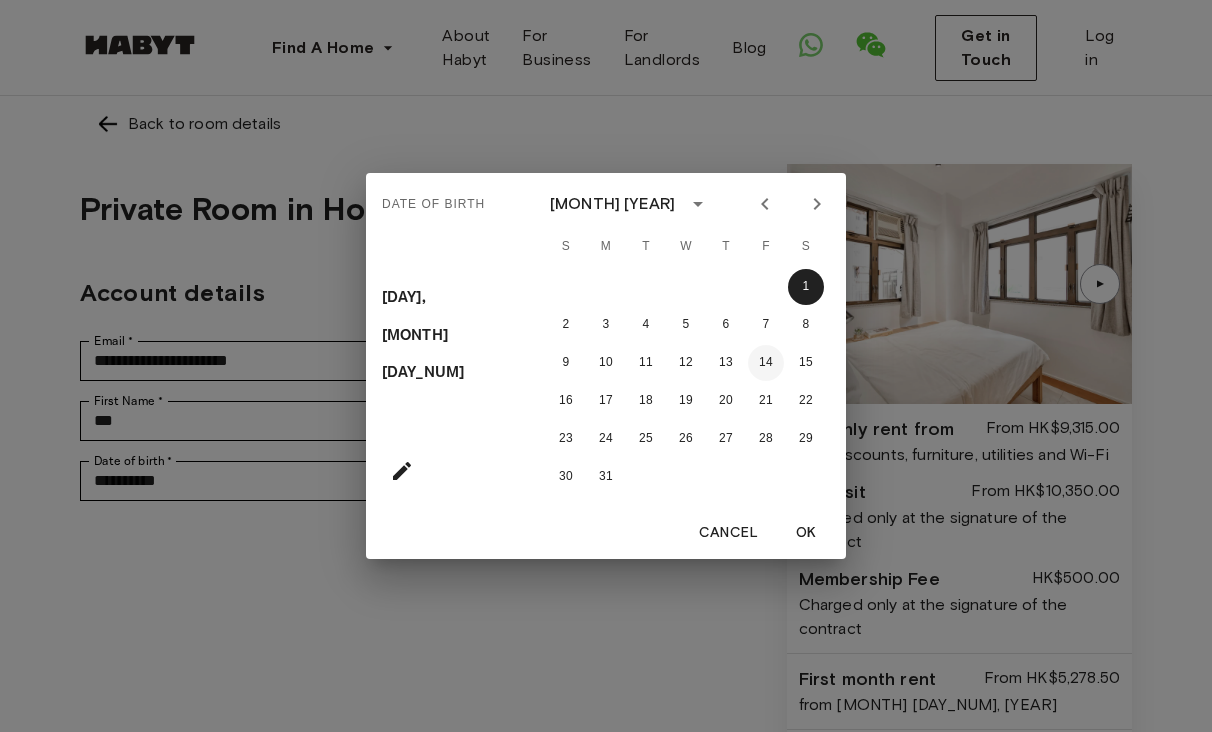 click on "14" at bounding box center [766, 363] 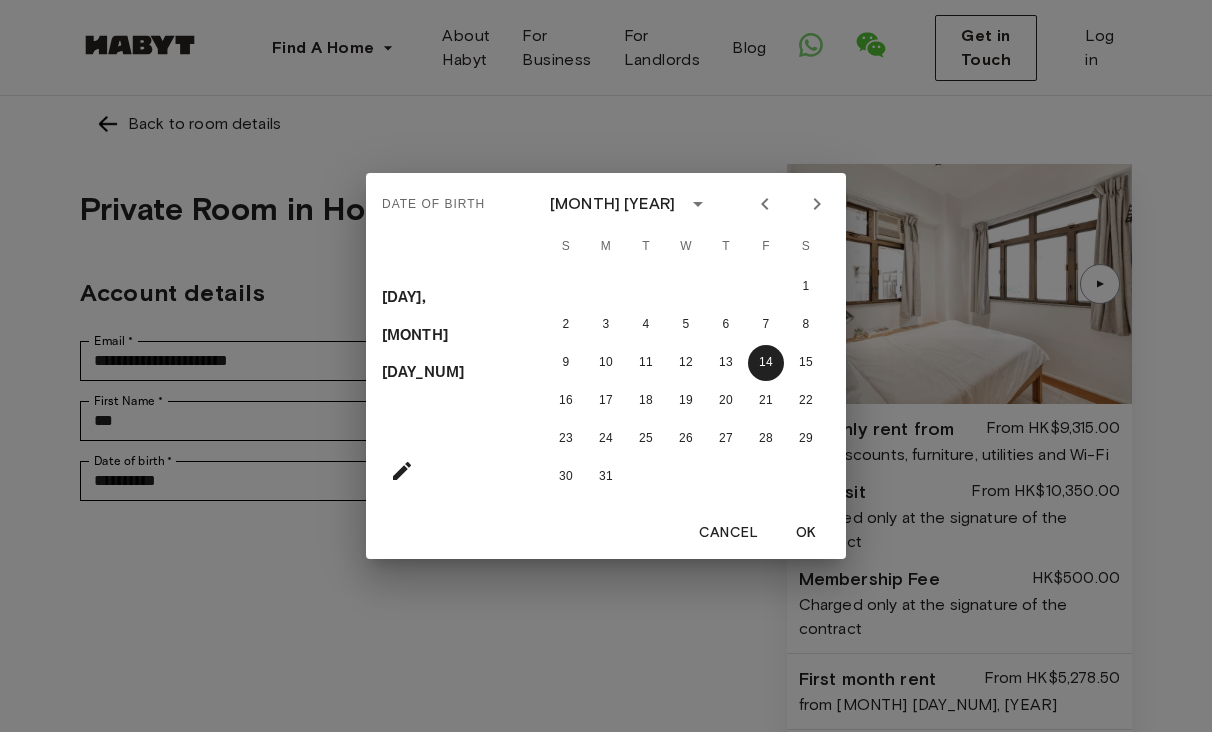 click on "OK" at bounding box center (806, 533) 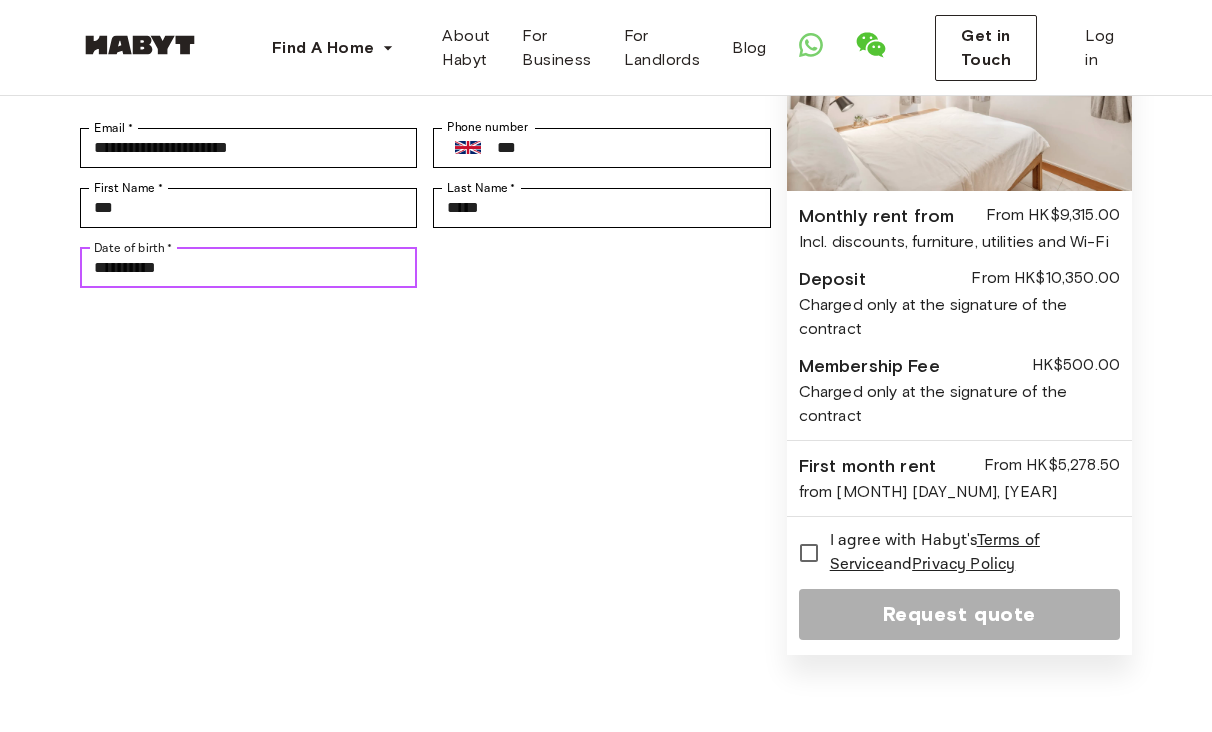 scroll, scrollTop: 224, scrollLeft: 0, axis: vertical 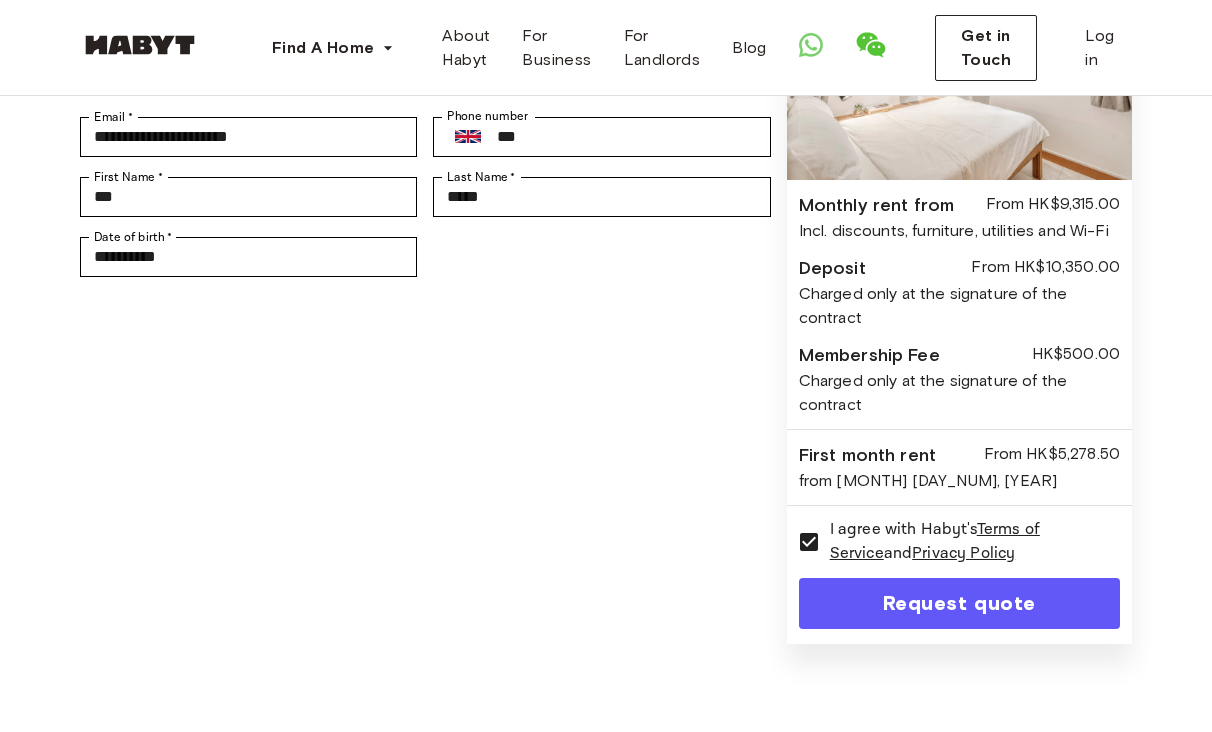 click on "Request quote" at bounding box center [959, 603] 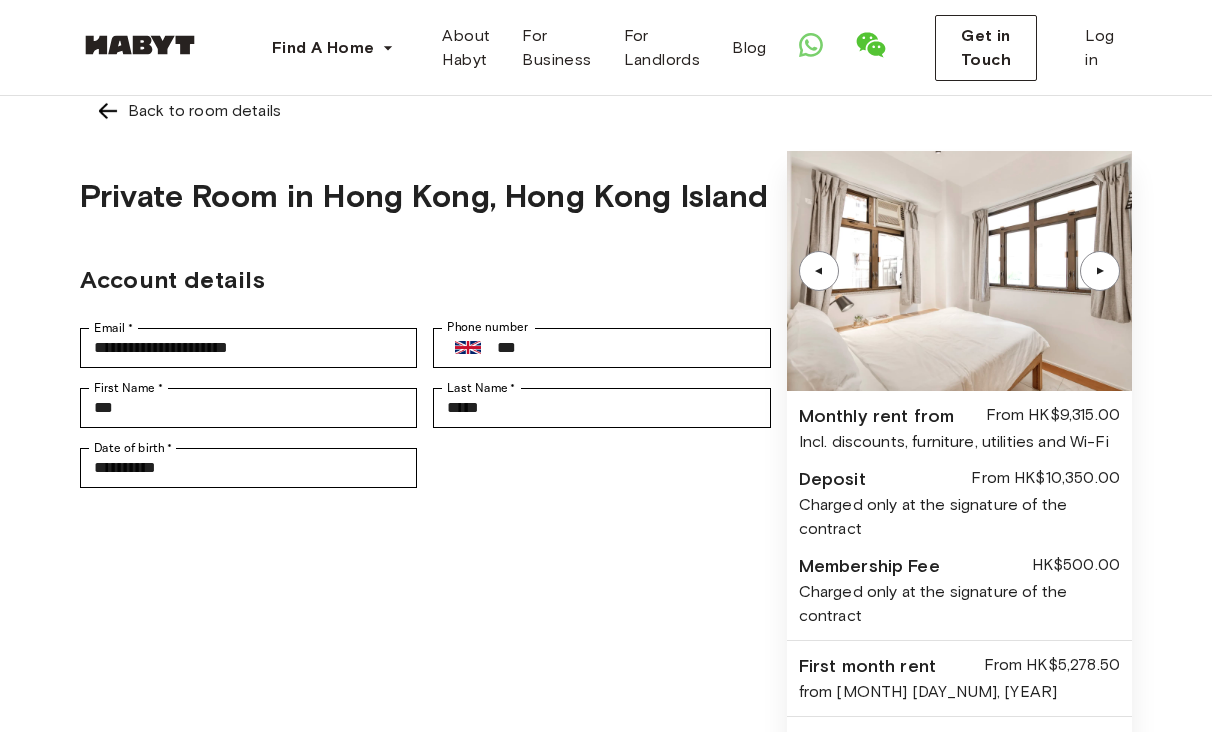 scroll, scrollTop: 0, scrollLeft: 0, axis: both 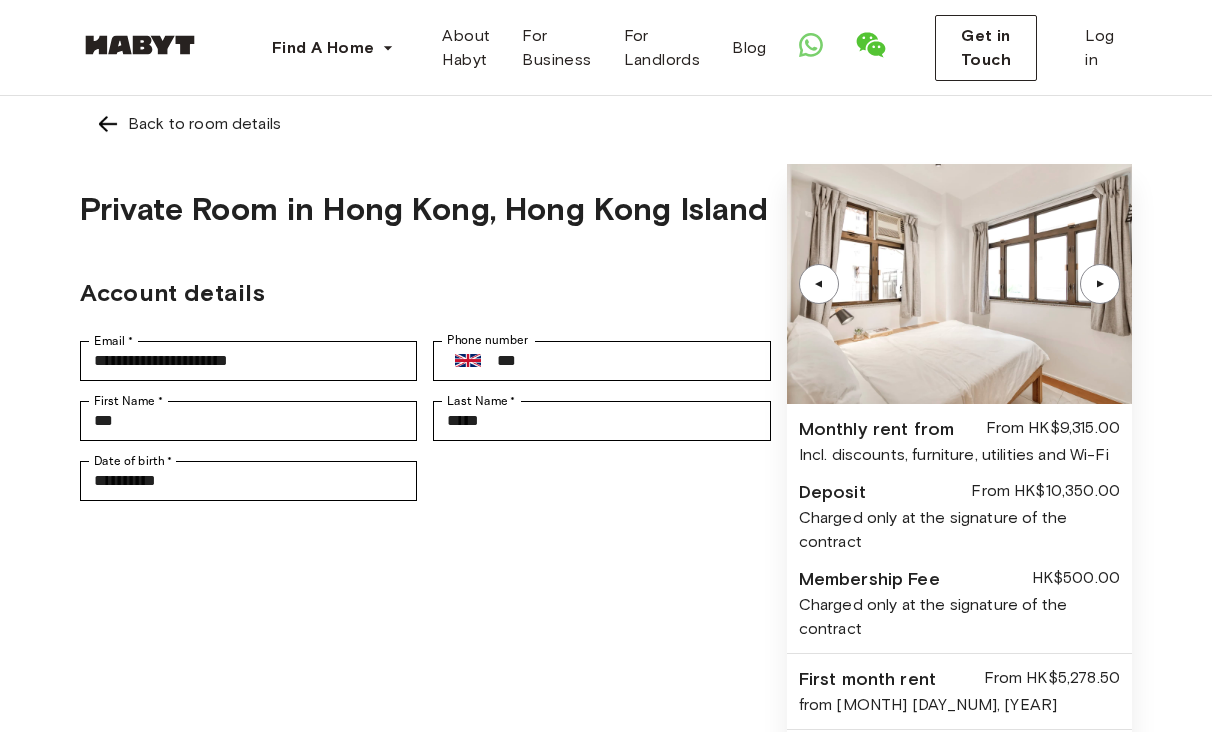 click on "▲" at bounding box center (1100, 284) 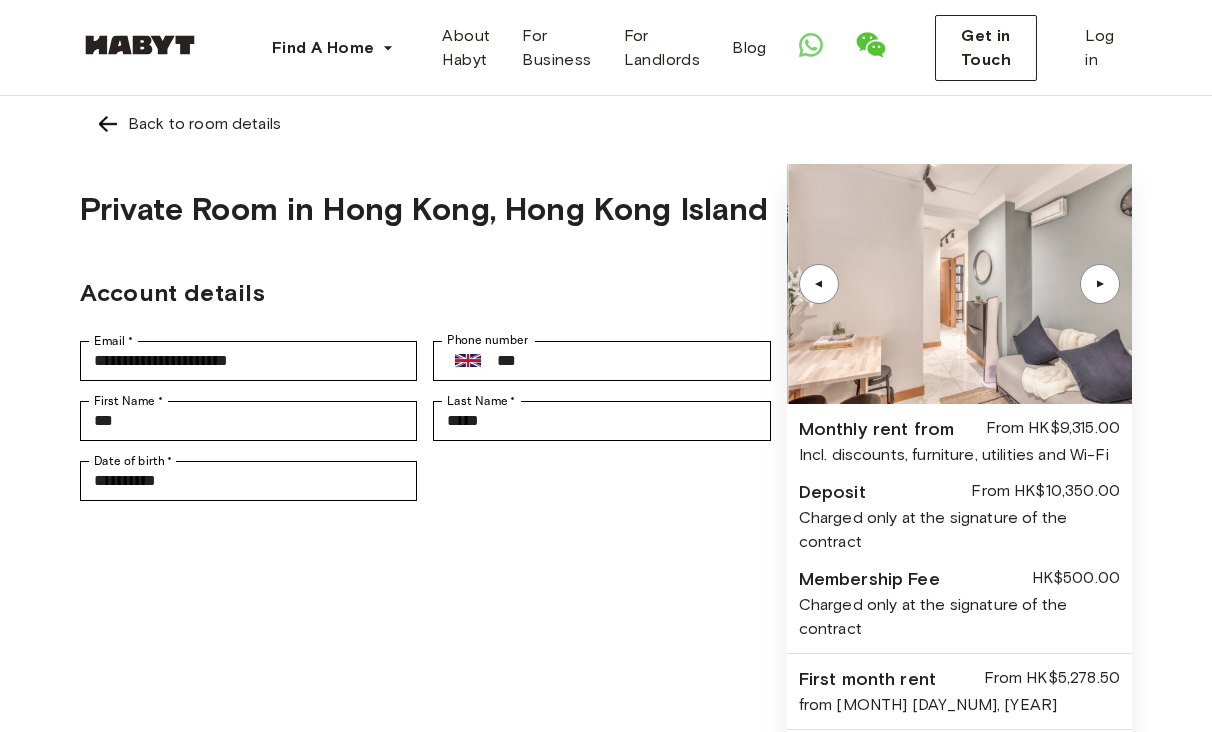 click on "▲" at bounding box center (1100, 284) 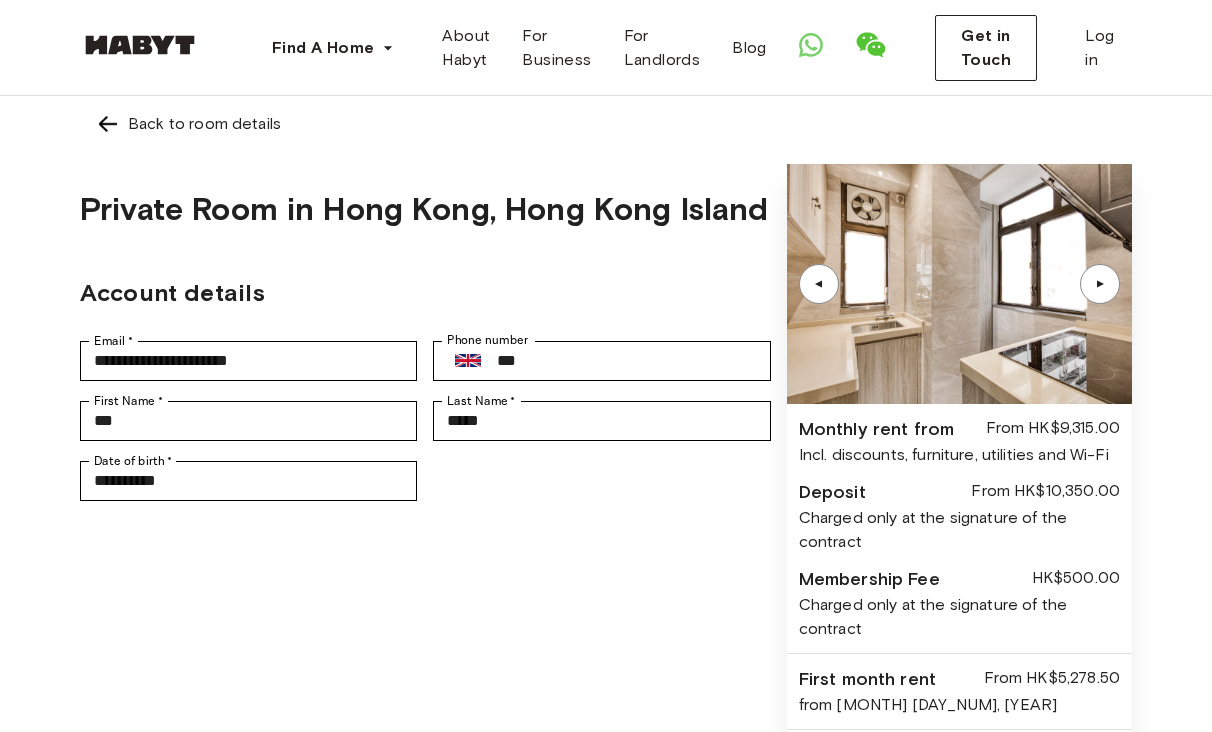 click on "▲" at bounding box center [1100, 284] 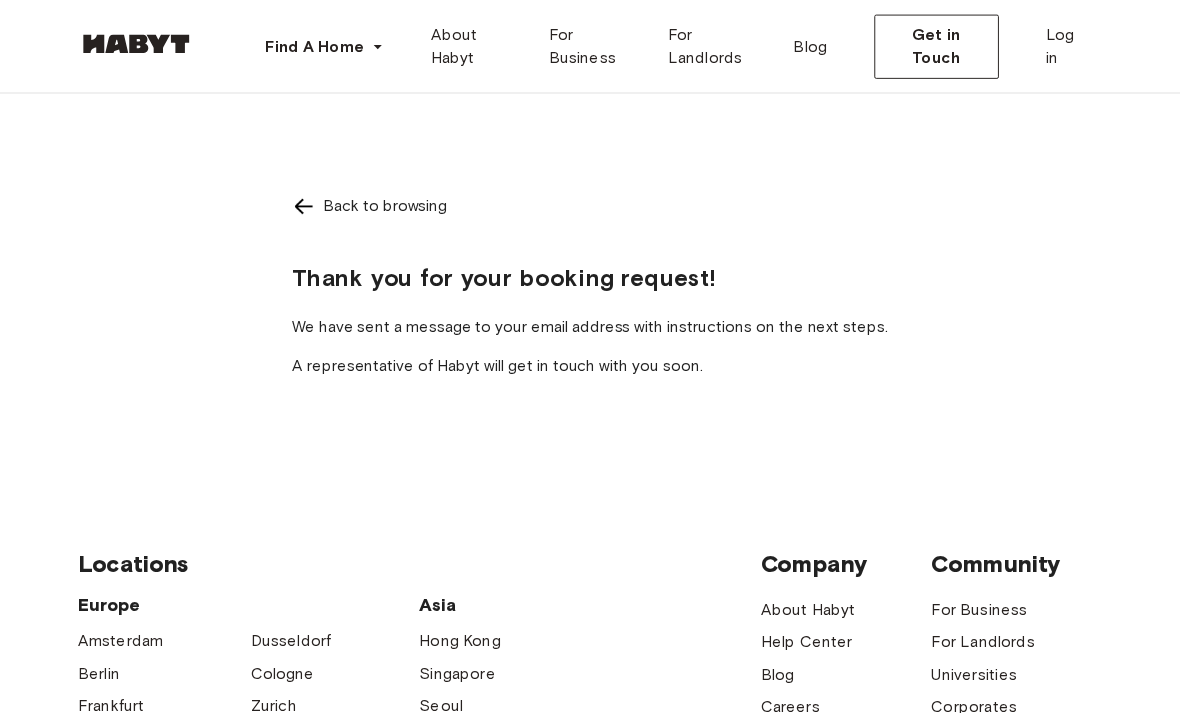 scroll, scrollTop: 0, scrollLeft: 0, axis: both 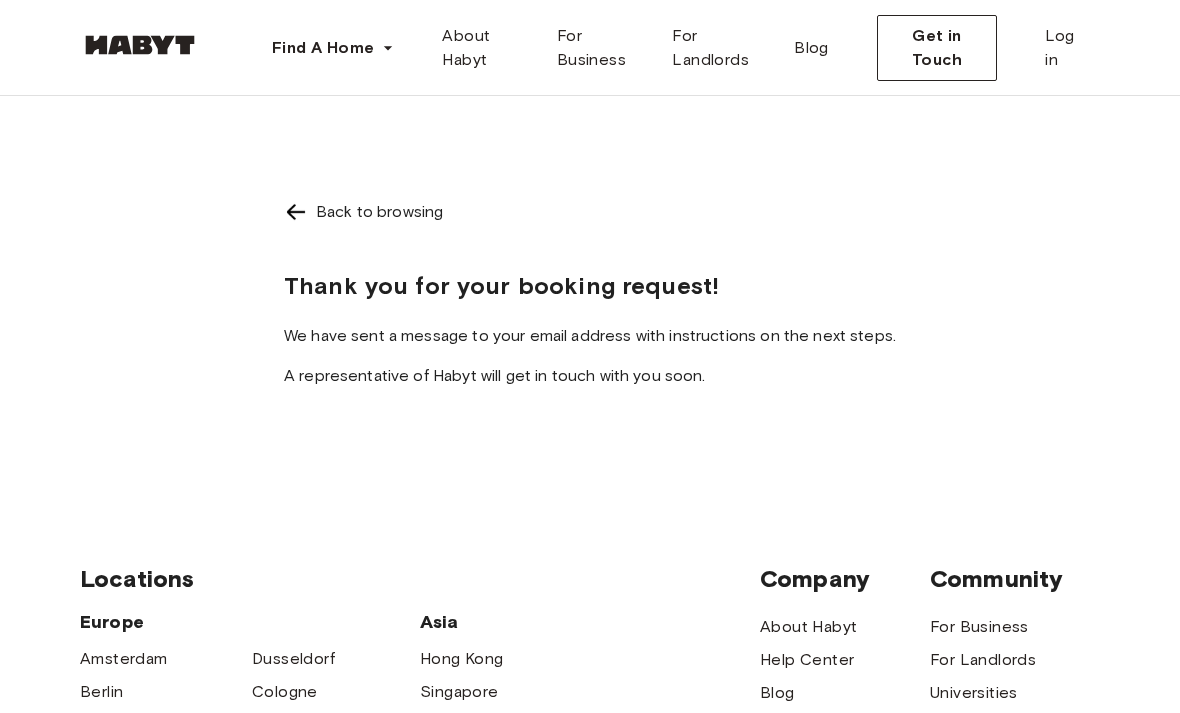 click on "Back to browsing" at bounding box center [379, 212] 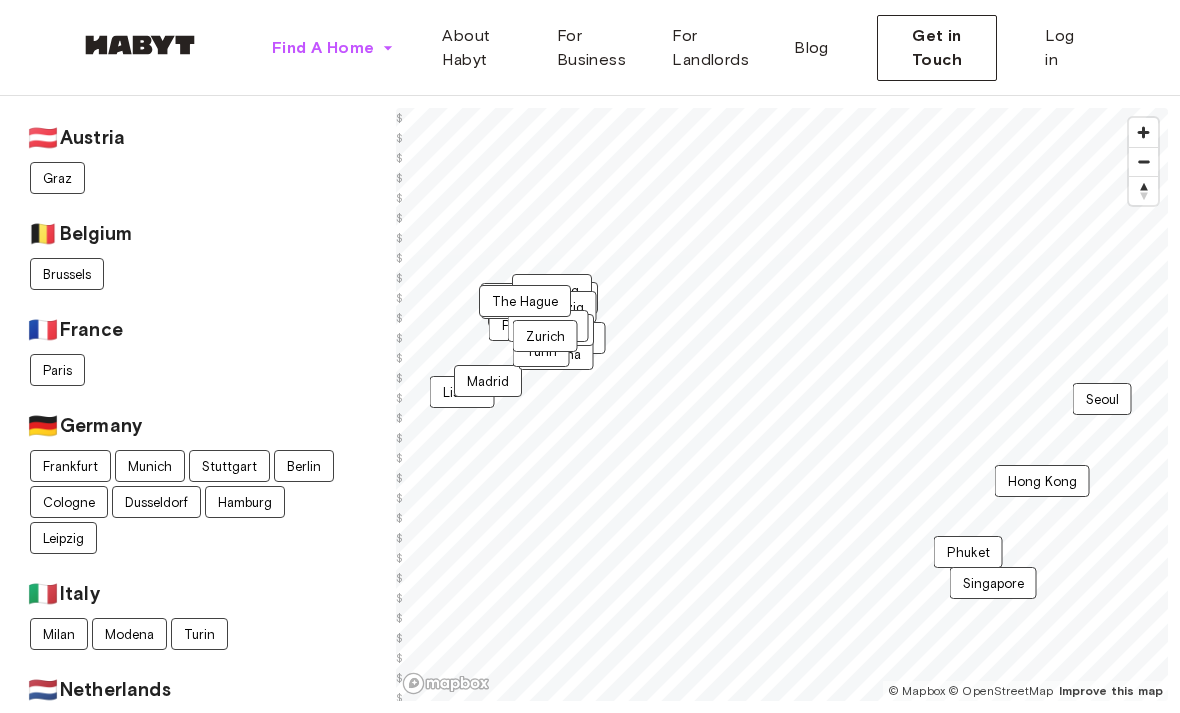 click on "Find A Home" at bounding box center (323, 48) 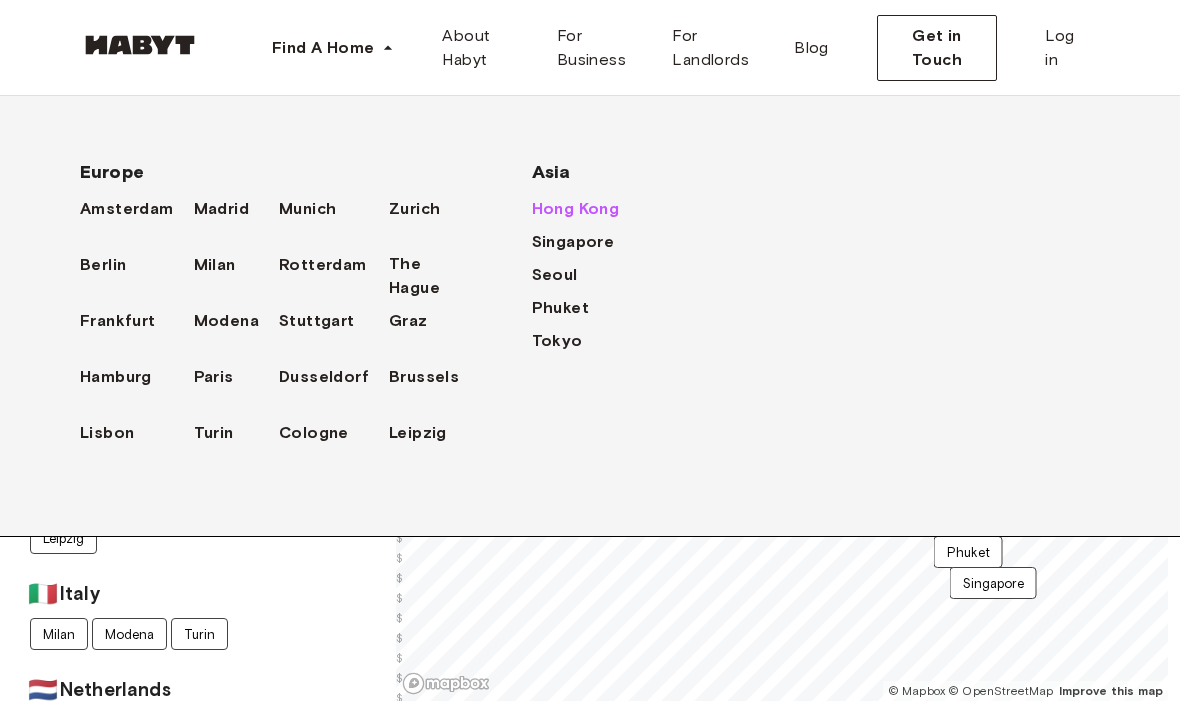 click on "Hong Kong" at bounding box center [576, 209] 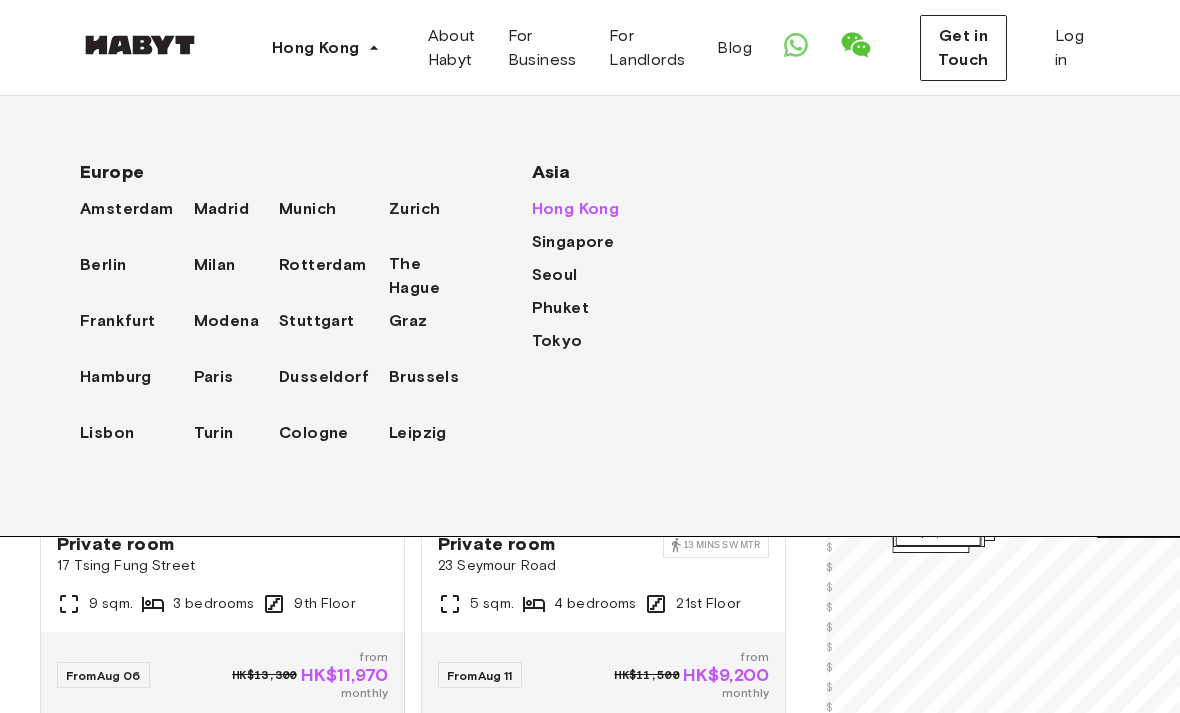 click on "Hong Kong" at bounding box center [576, 209] 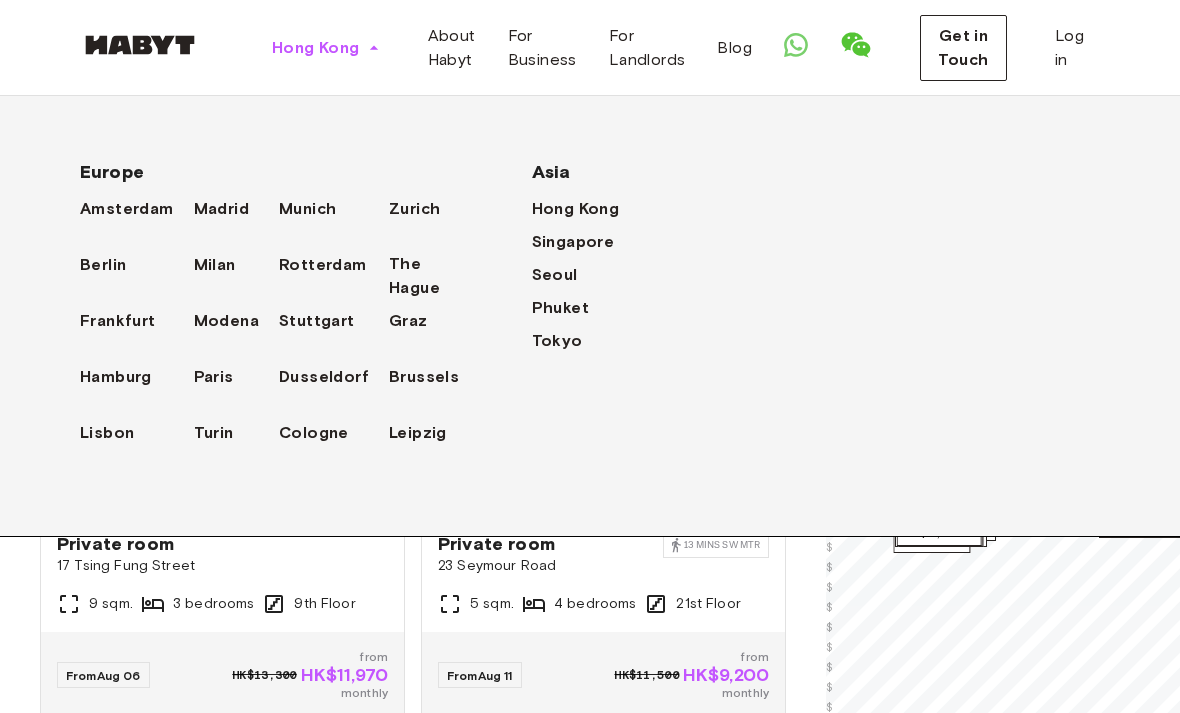 click on "Hong Kong" at bounding box center (316, 48) 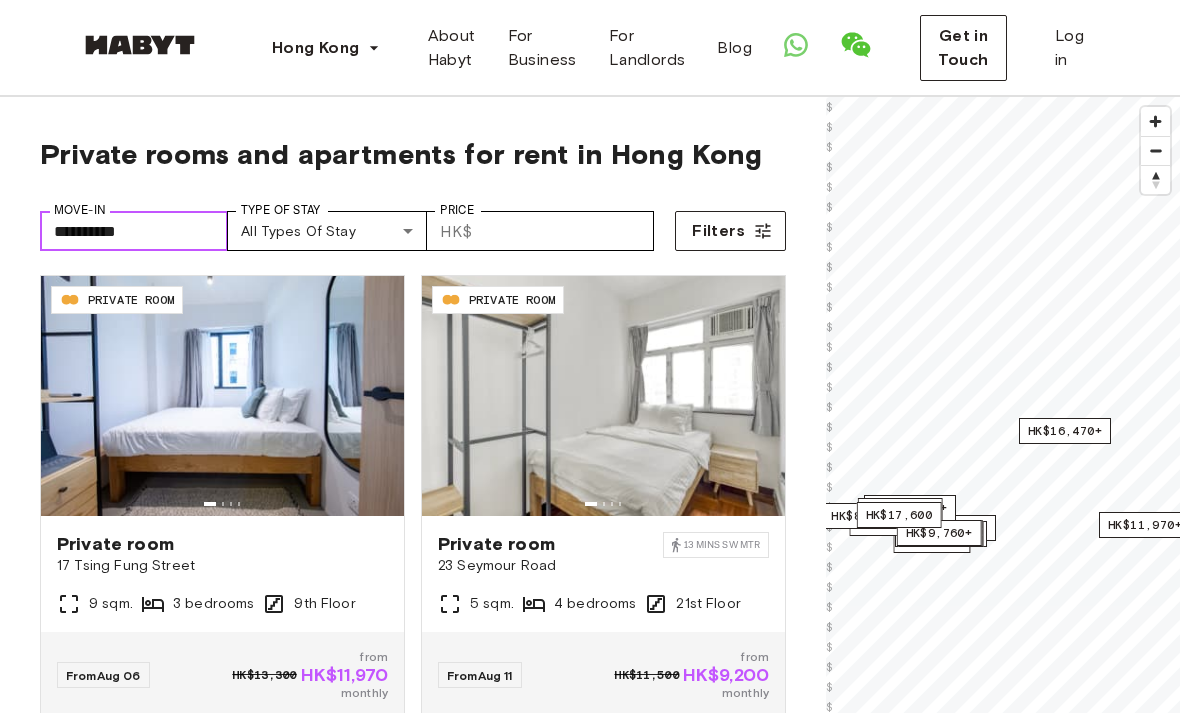click on "**********" at bounding box center [134, 231] 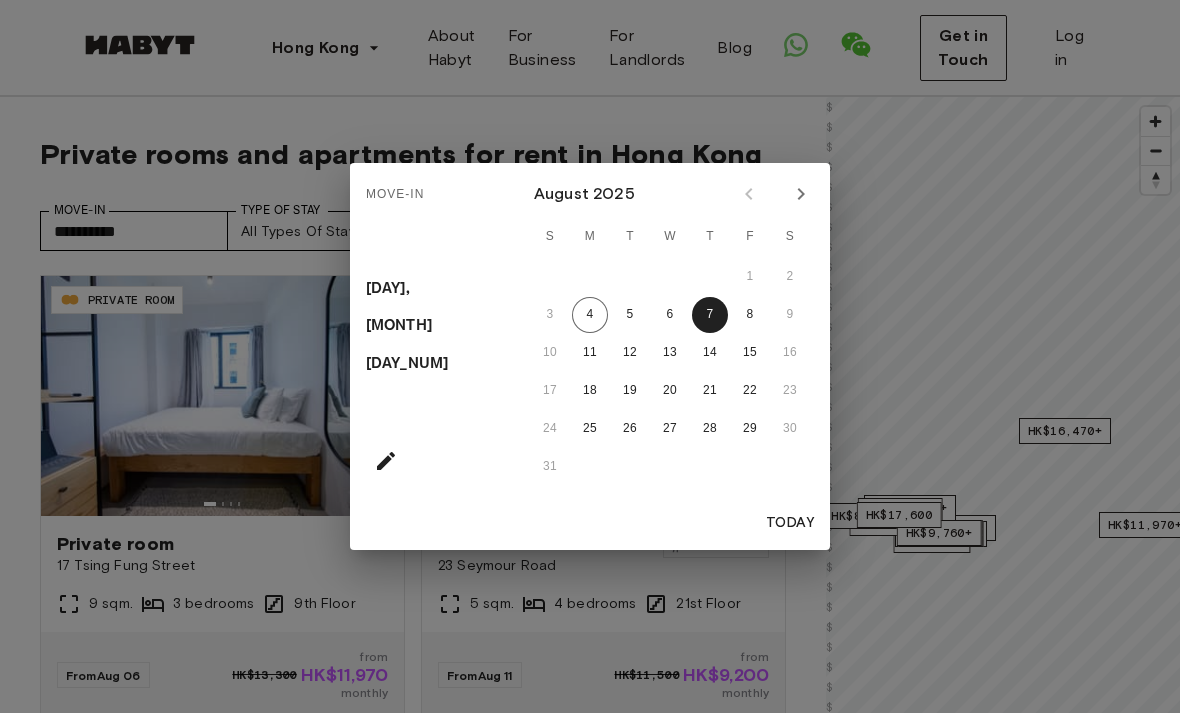 scroll, scrollTop: 0, scrollLeft: 0, axis: both 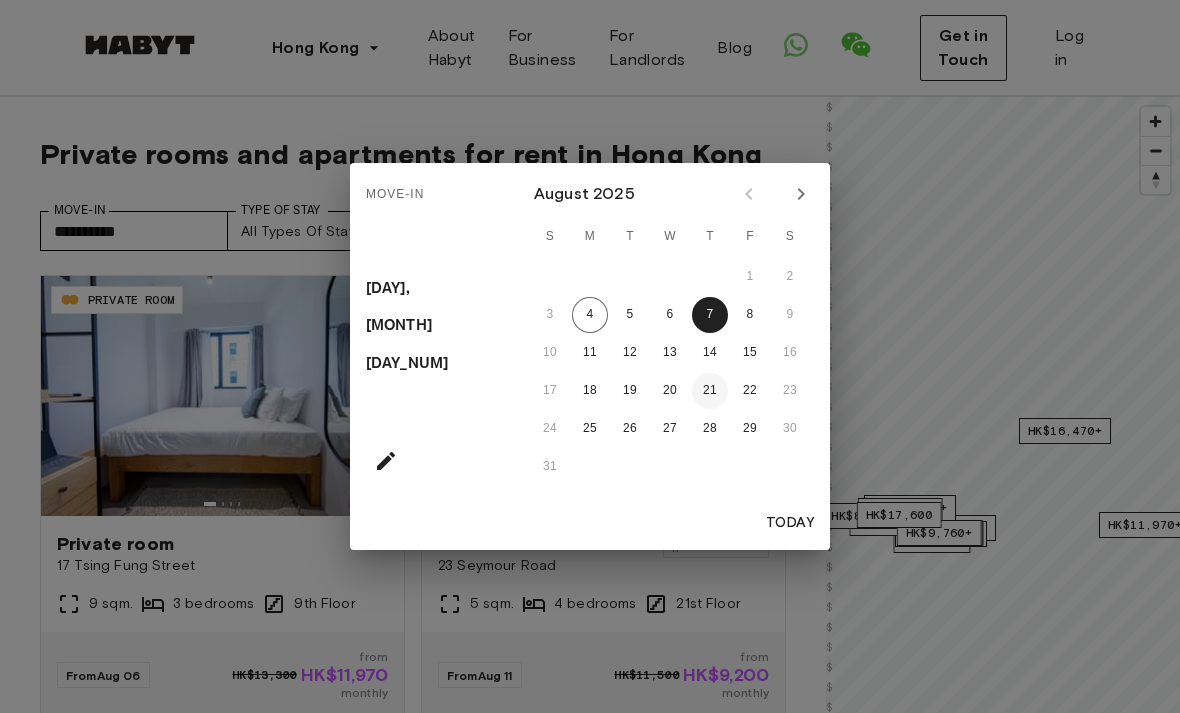 click on "21" at bounding box center [710, 391] 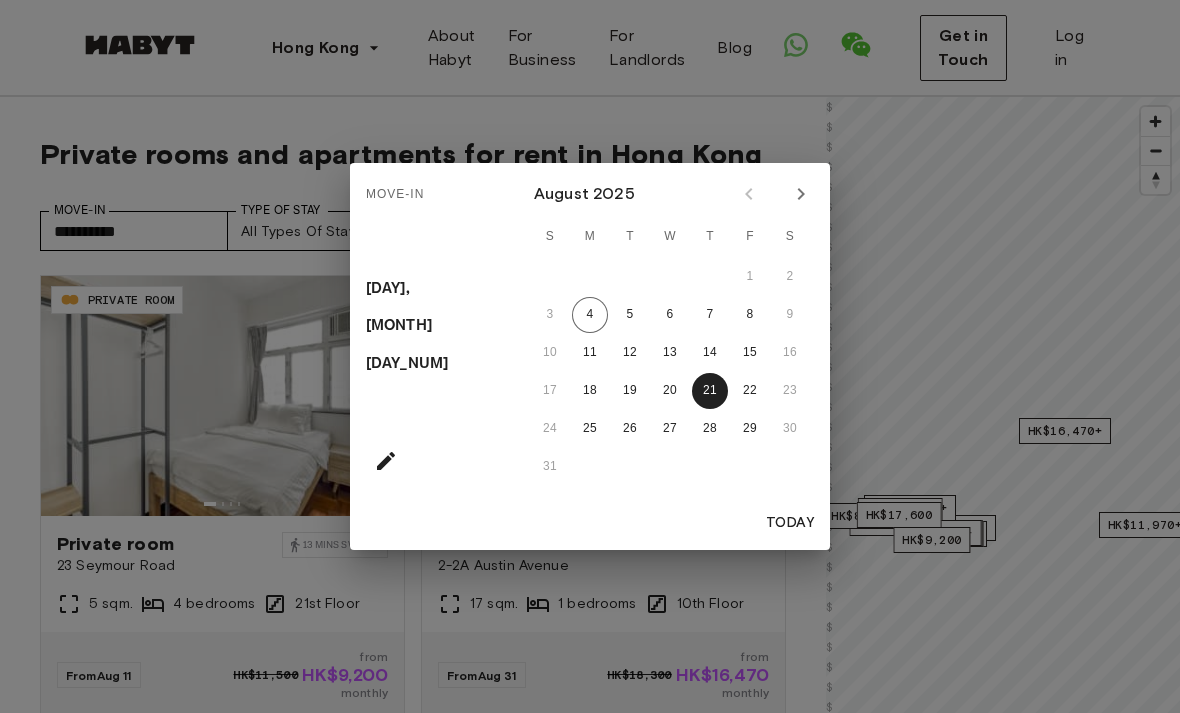 click 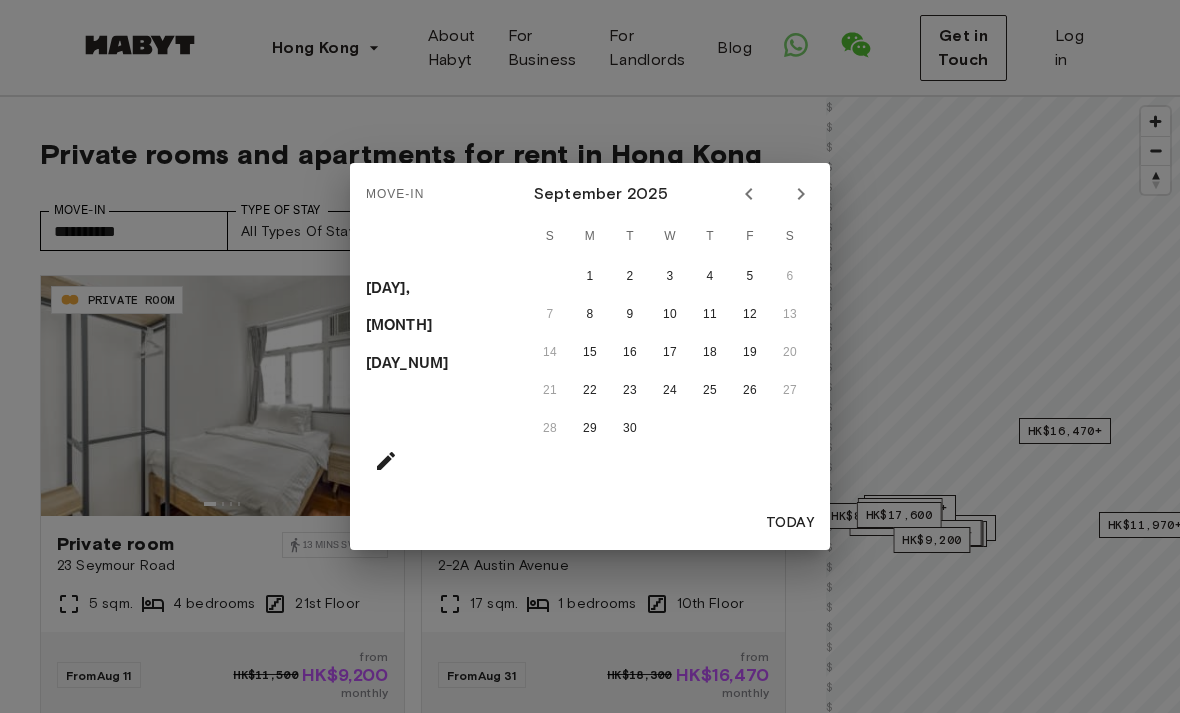 click 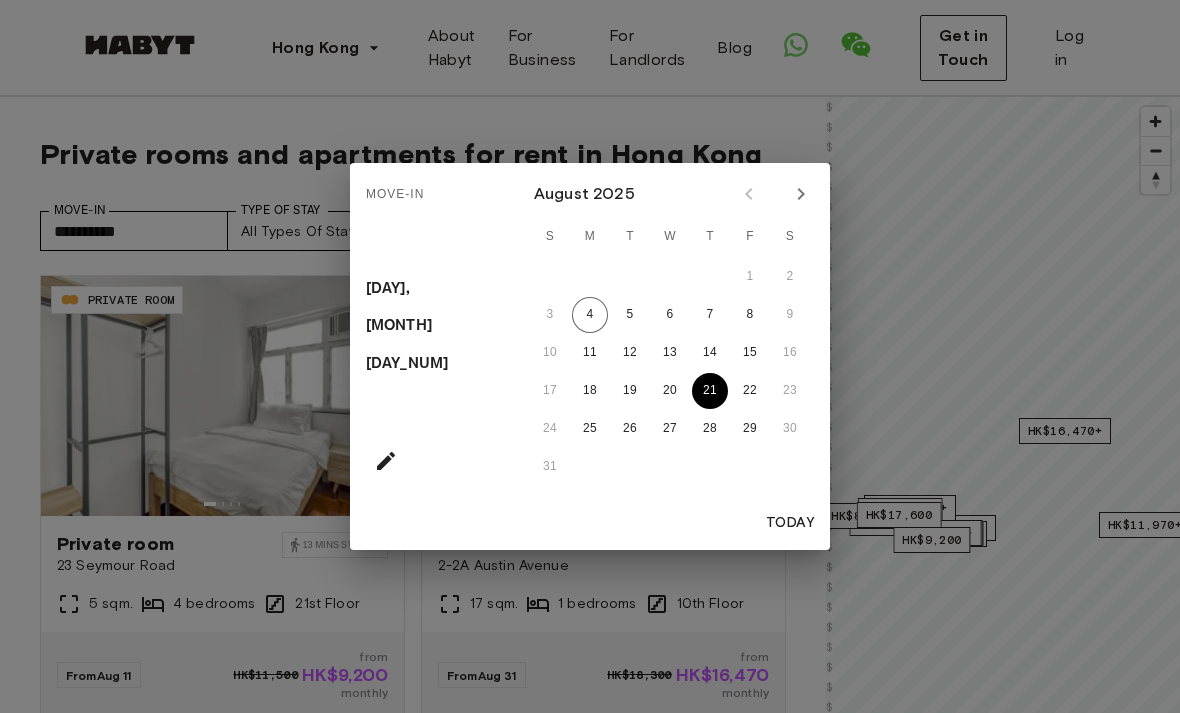 click on "21" at bounding box center [710, 391] 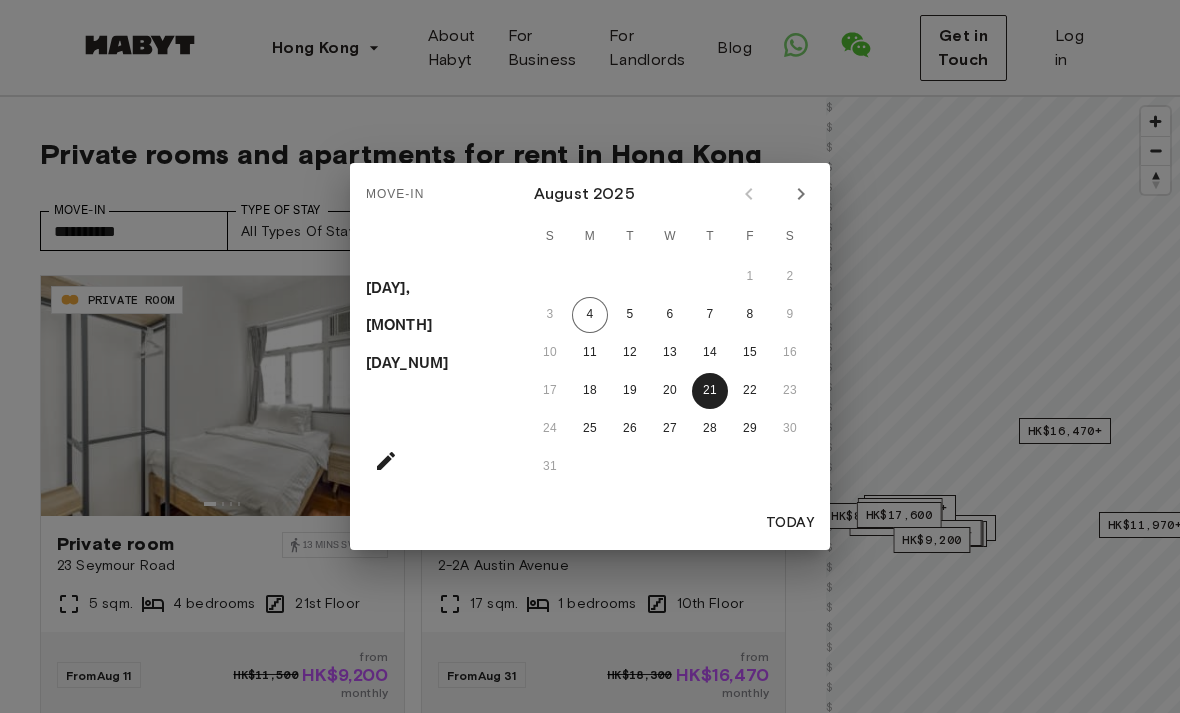 click on "Today" at bounding box center [590, 523] 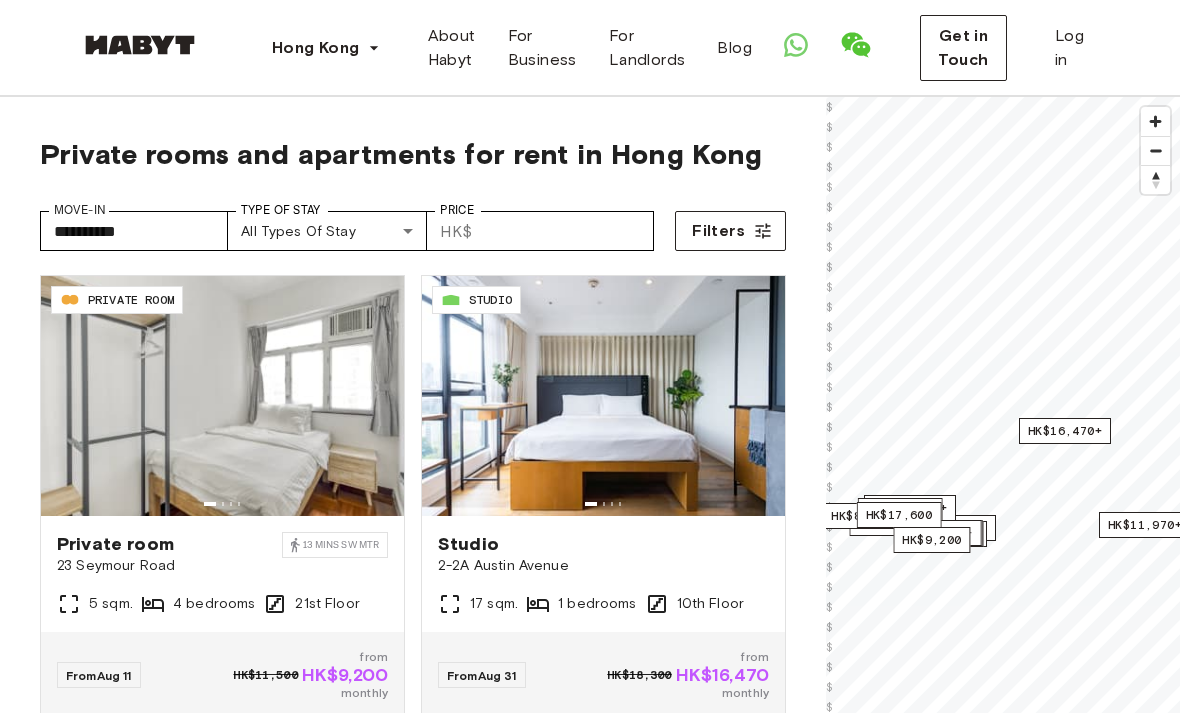 click on "**********" at bounding box center (590, 2400) 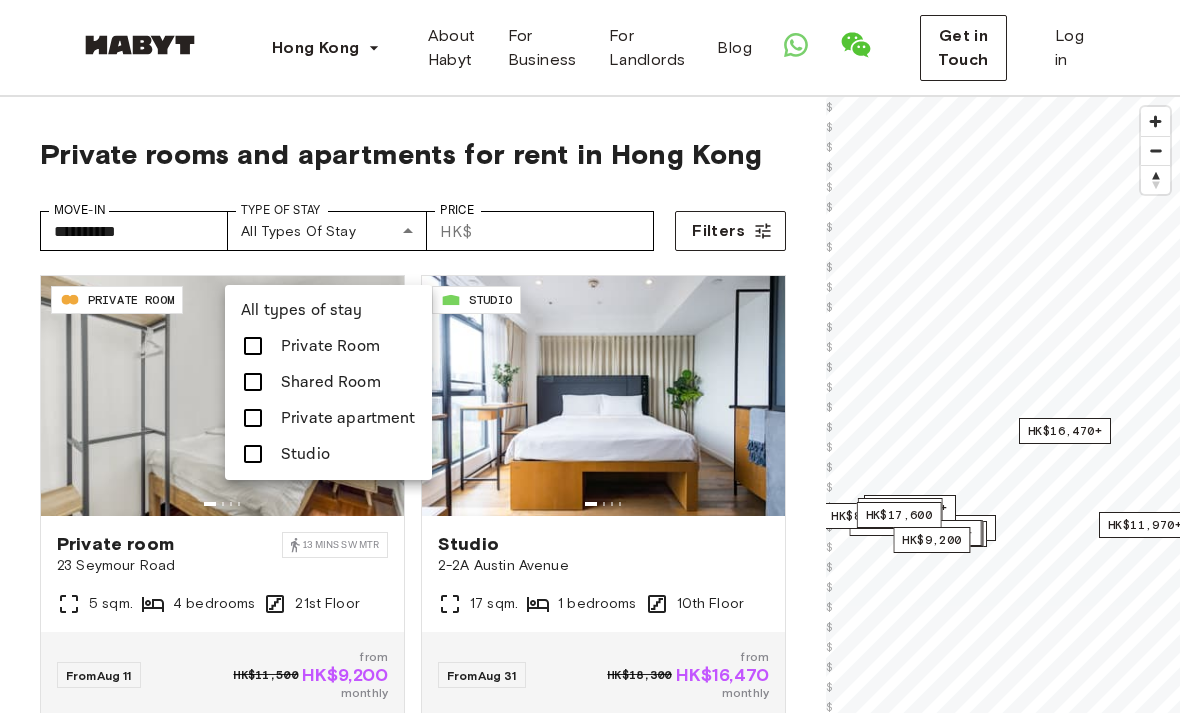 click at bounding box center [253, 346] 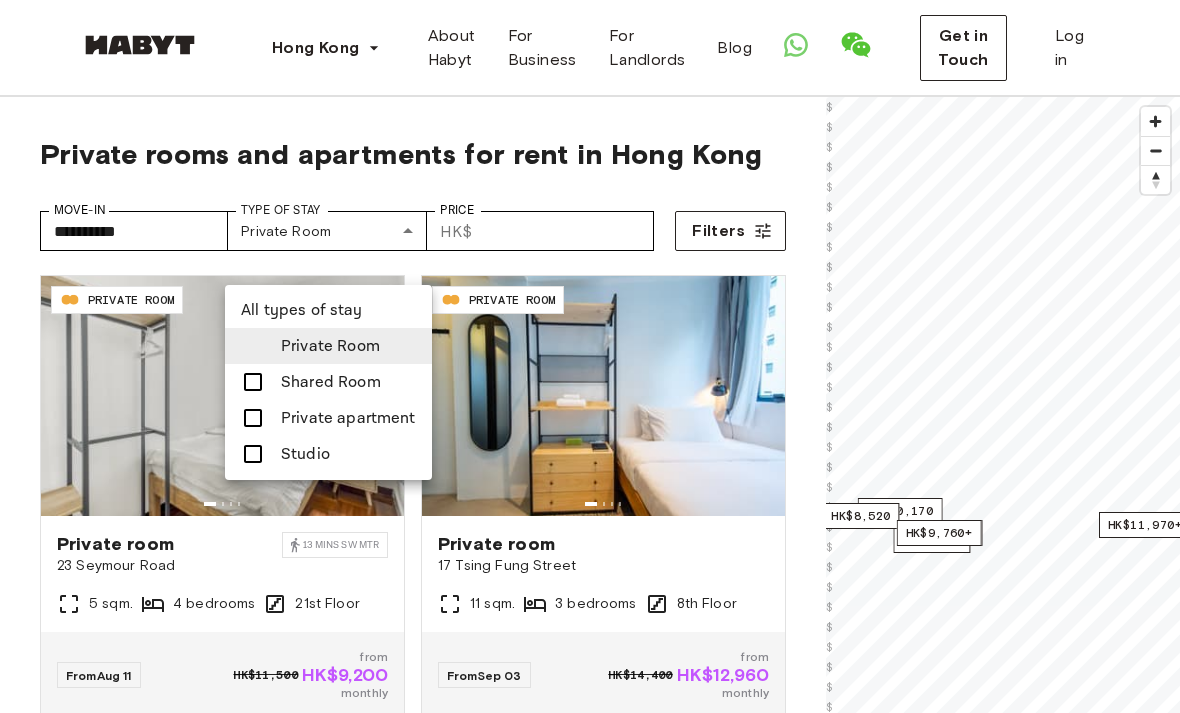 type on "**********" 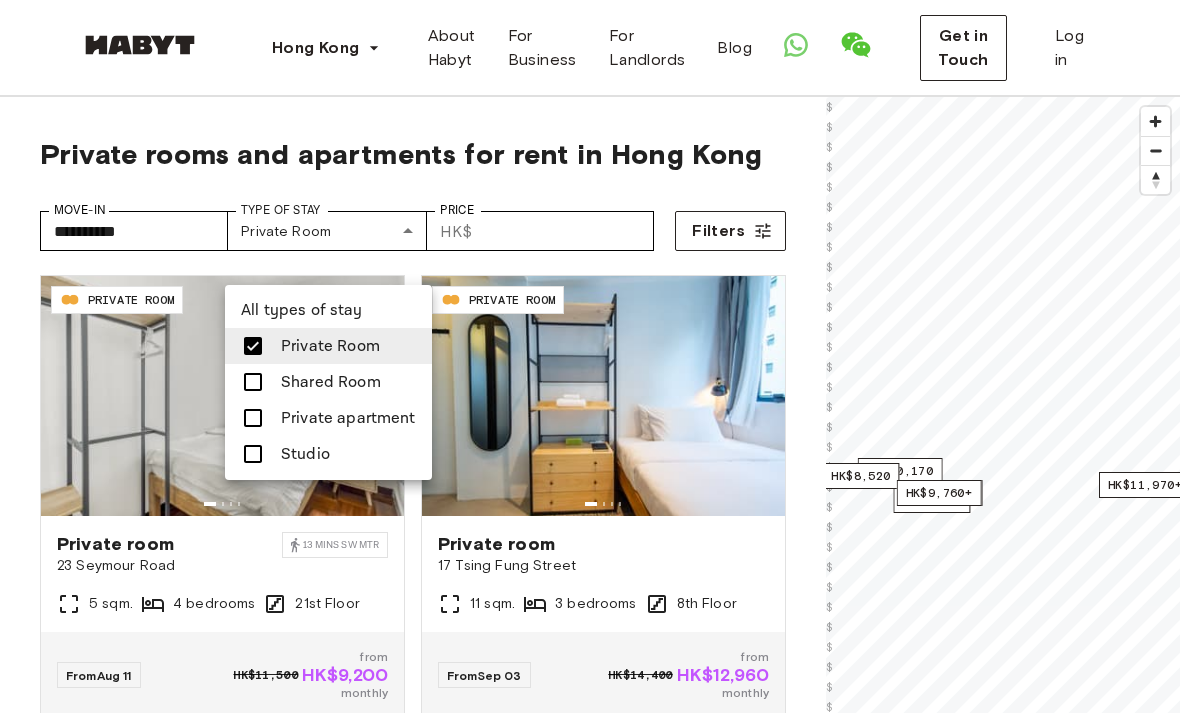 click at bounding box center [590, 356] 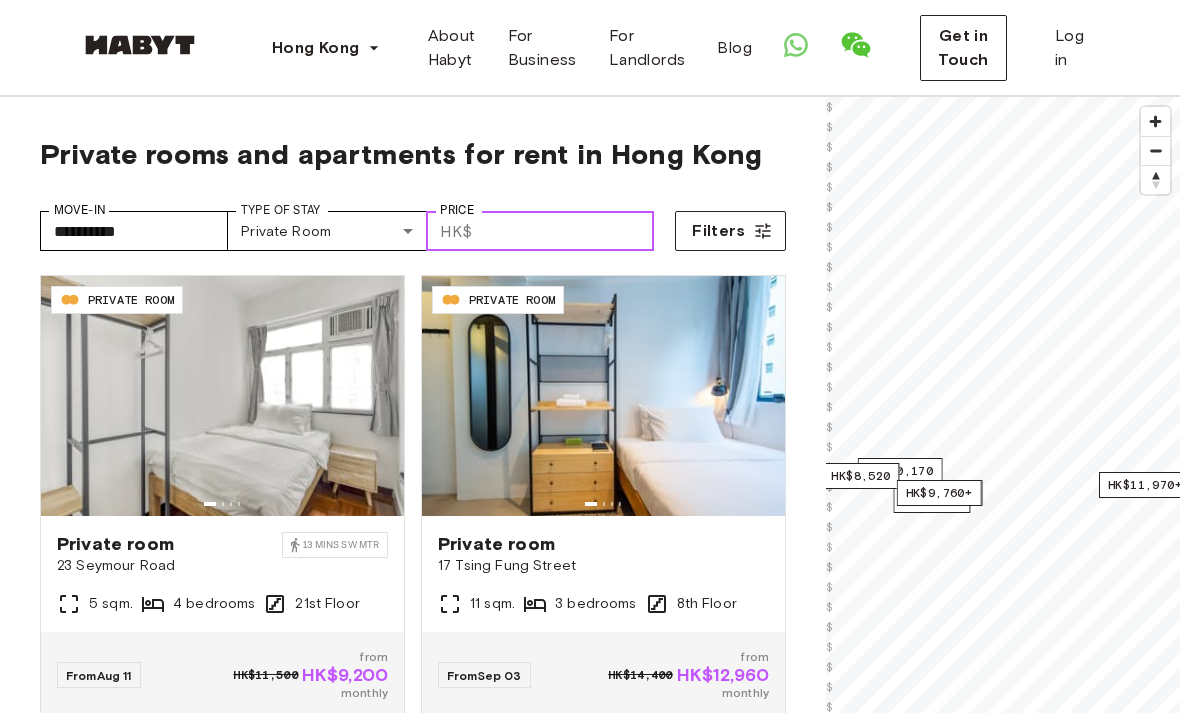 click on "Price" at bounding box center (567, 231) 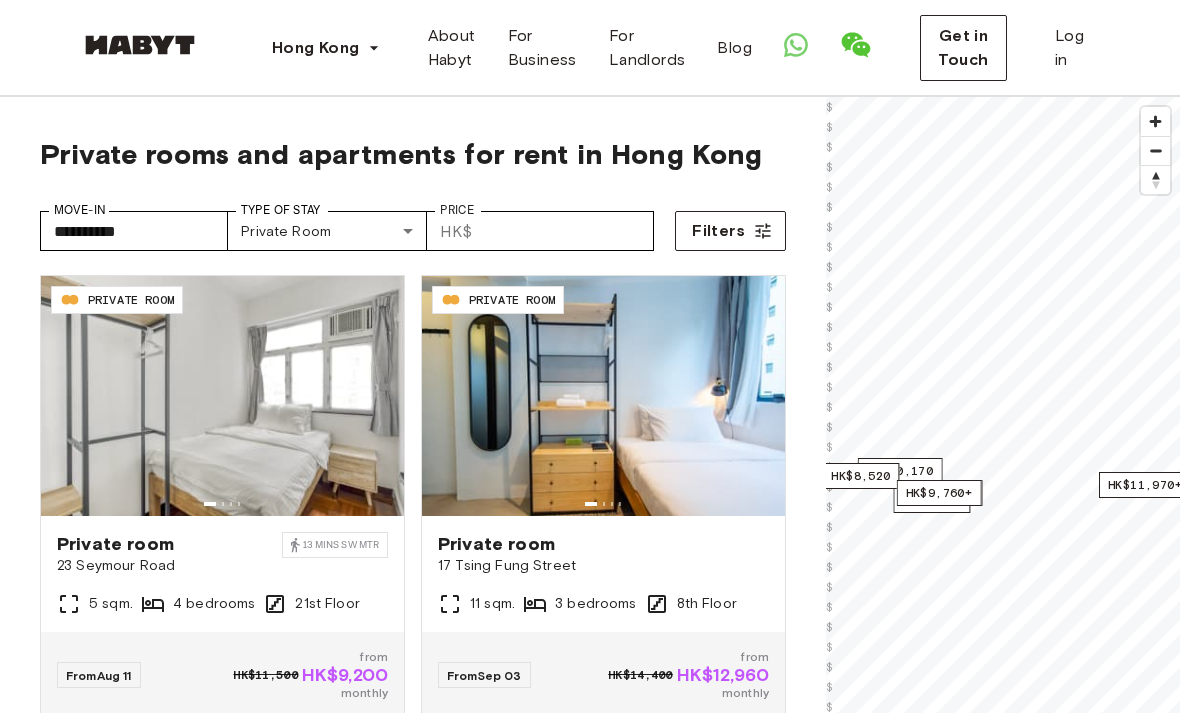 click on "**********" at bounding box center [413, 223] 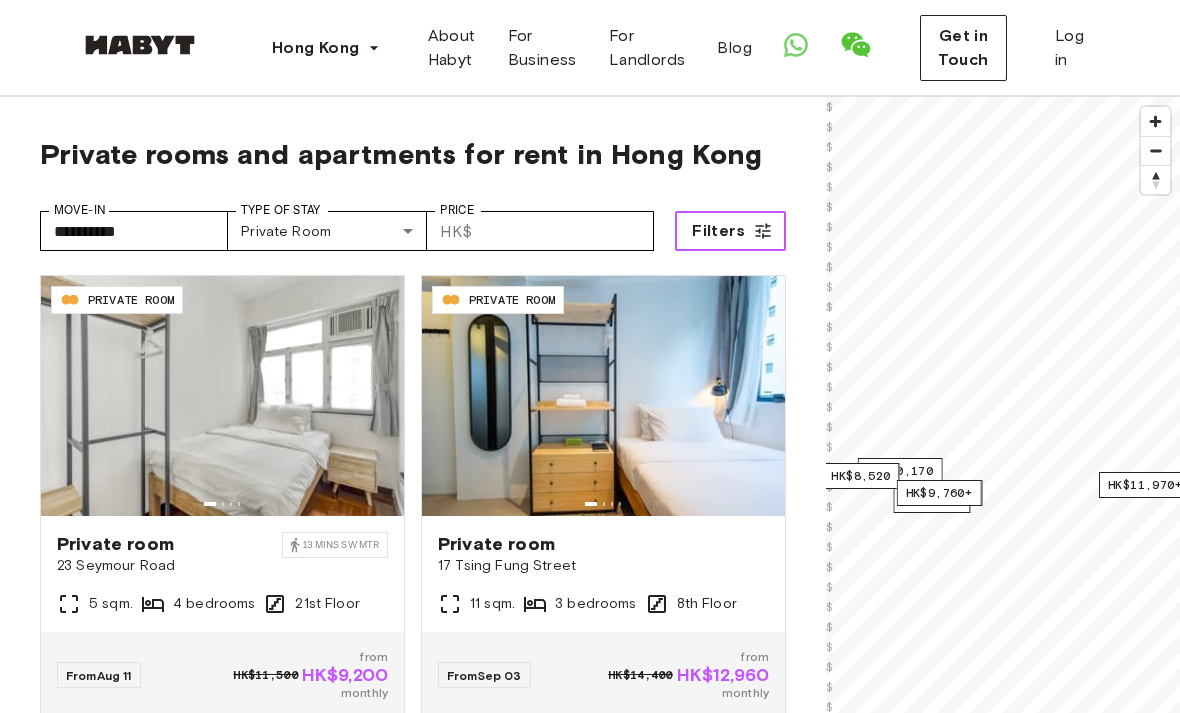 click on "Filters" at bounding box center (718, 231) 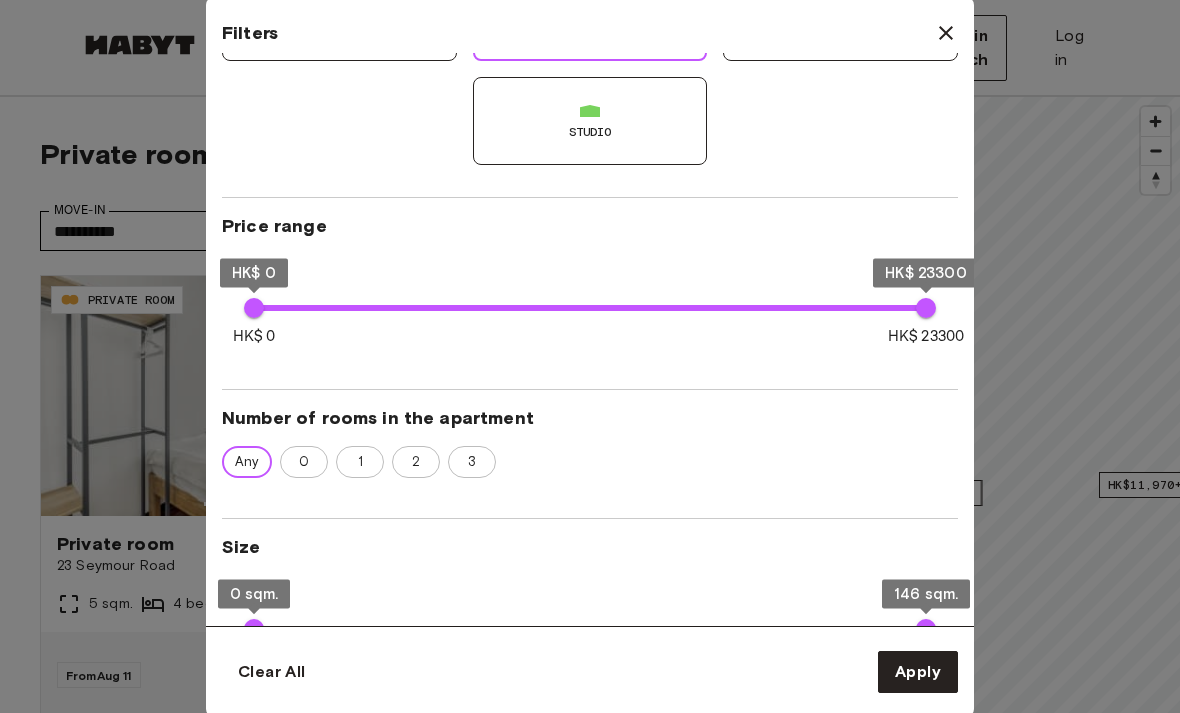 scroll, scrollTop: 266, scrollLeft: 0, axis: vertical 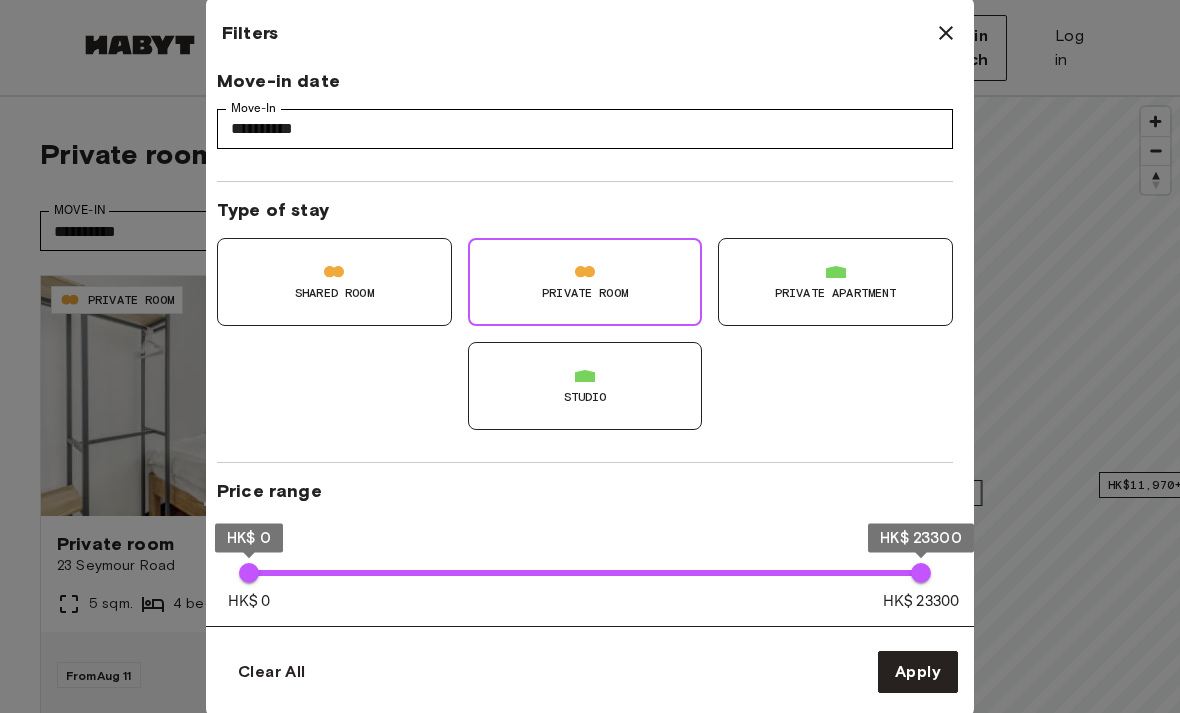 click at bounding box center (946, 33) 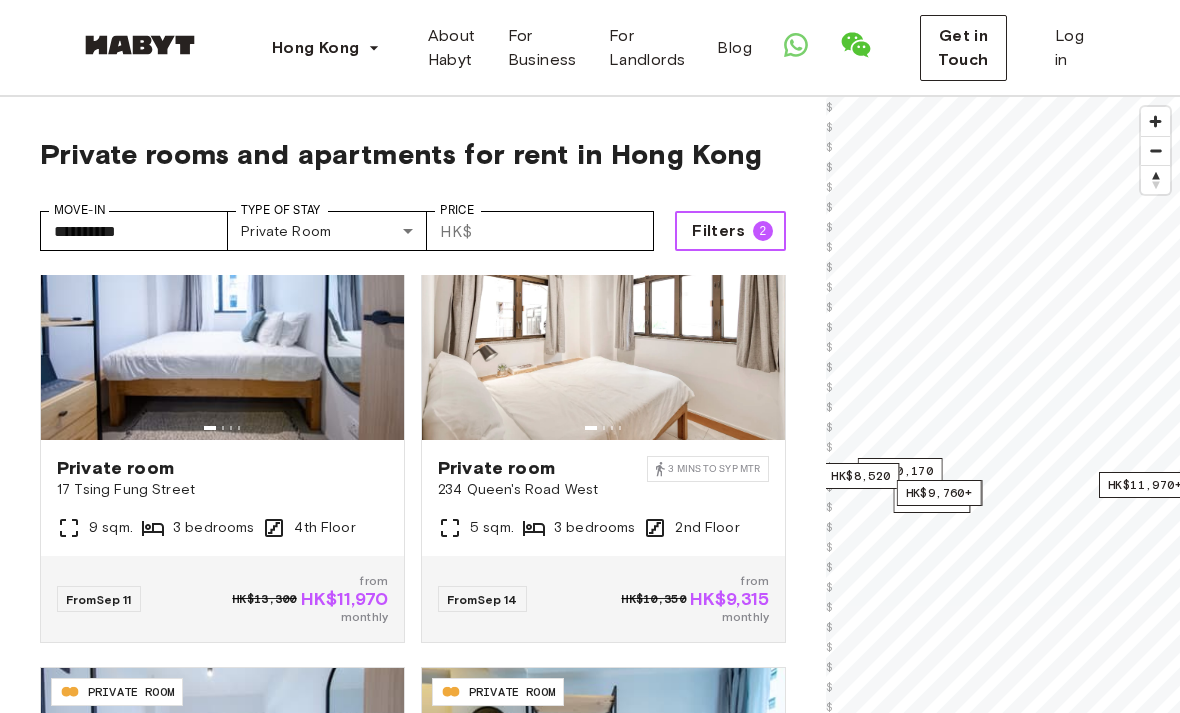 scroll, scrollTop: 566, scrollLeft: 0, axis: vertical 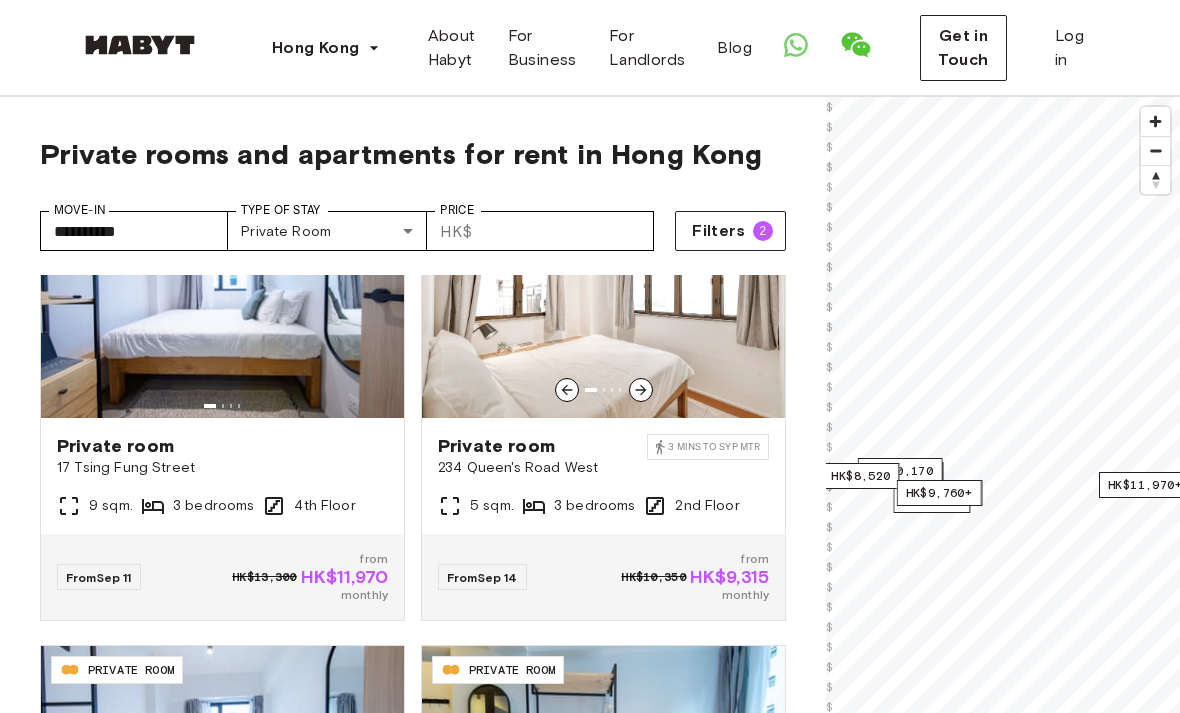 click on "Private room" at bounding box center (542, 446) 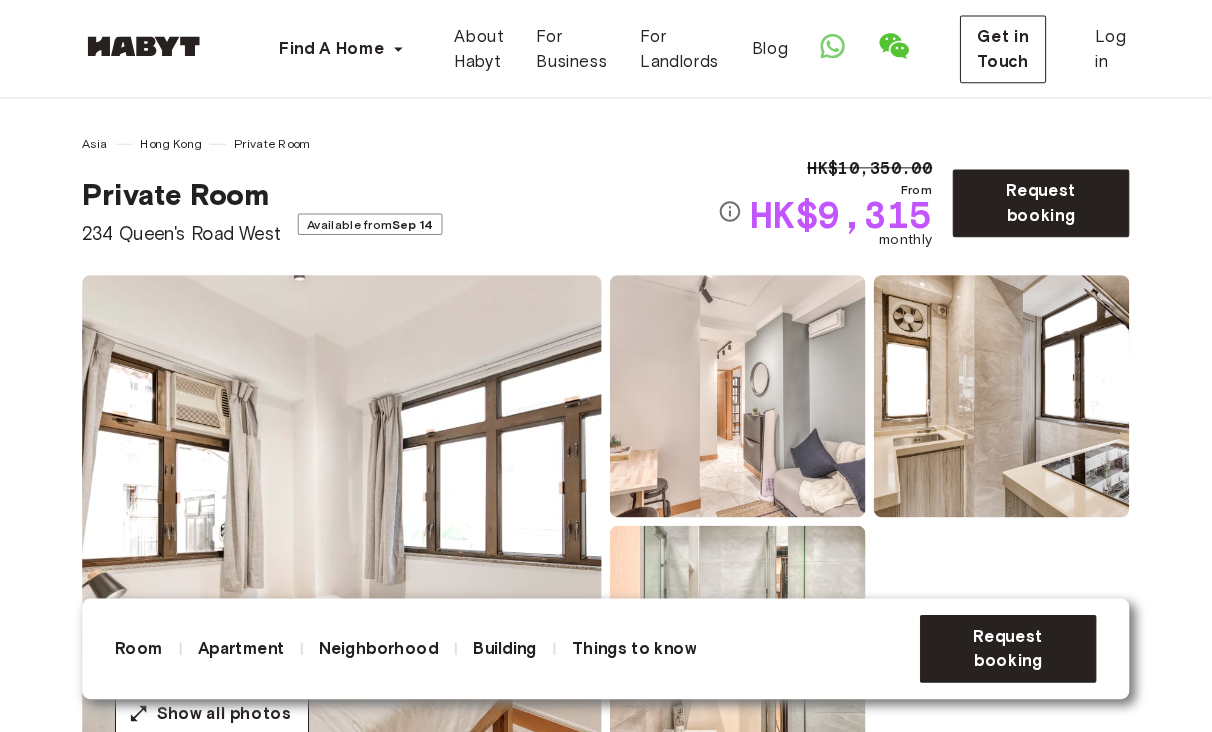 scroll, scrollTop: 3, scrollLeft: 0, axis: vertical 